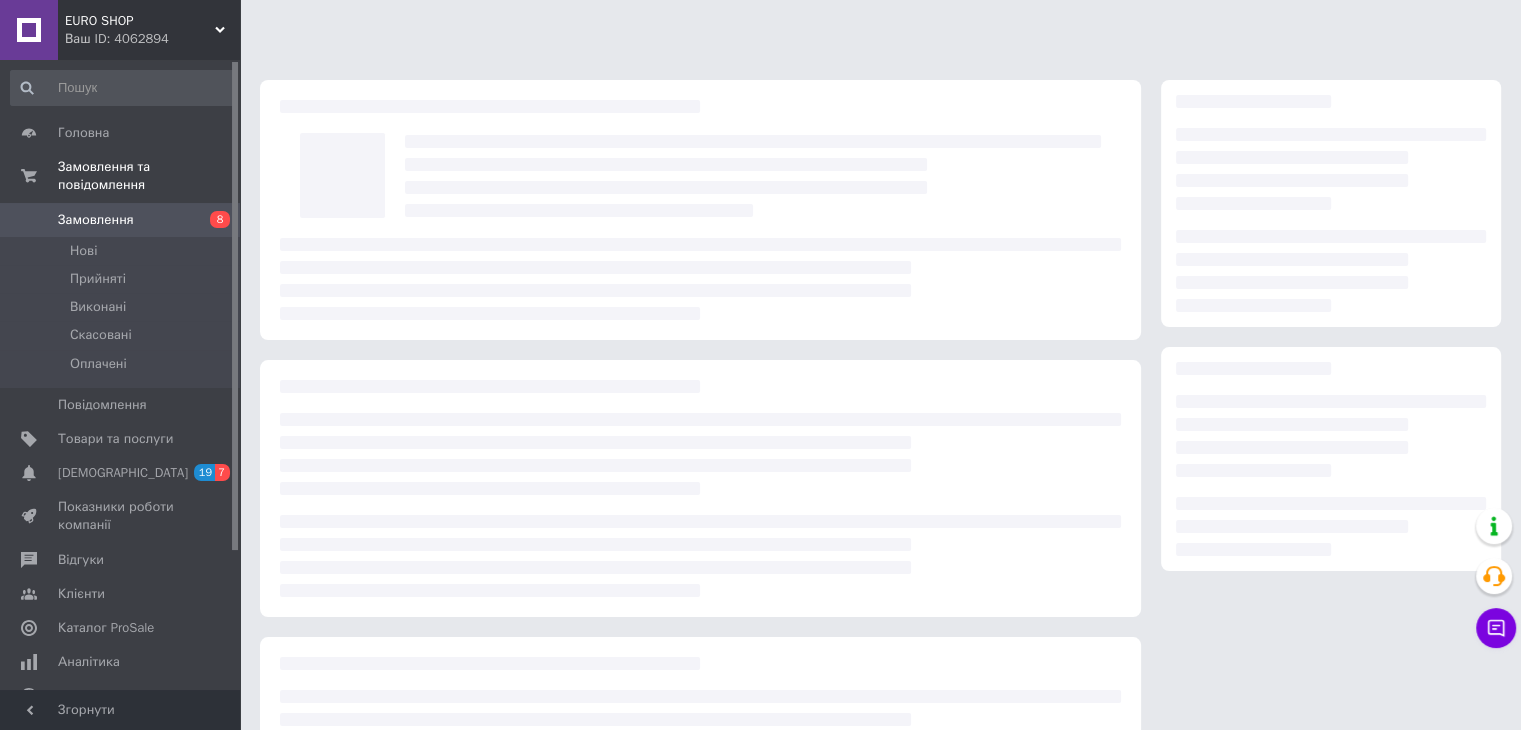 scroll, scrollTop: 184, scrollLeft: 0, axis: vertical 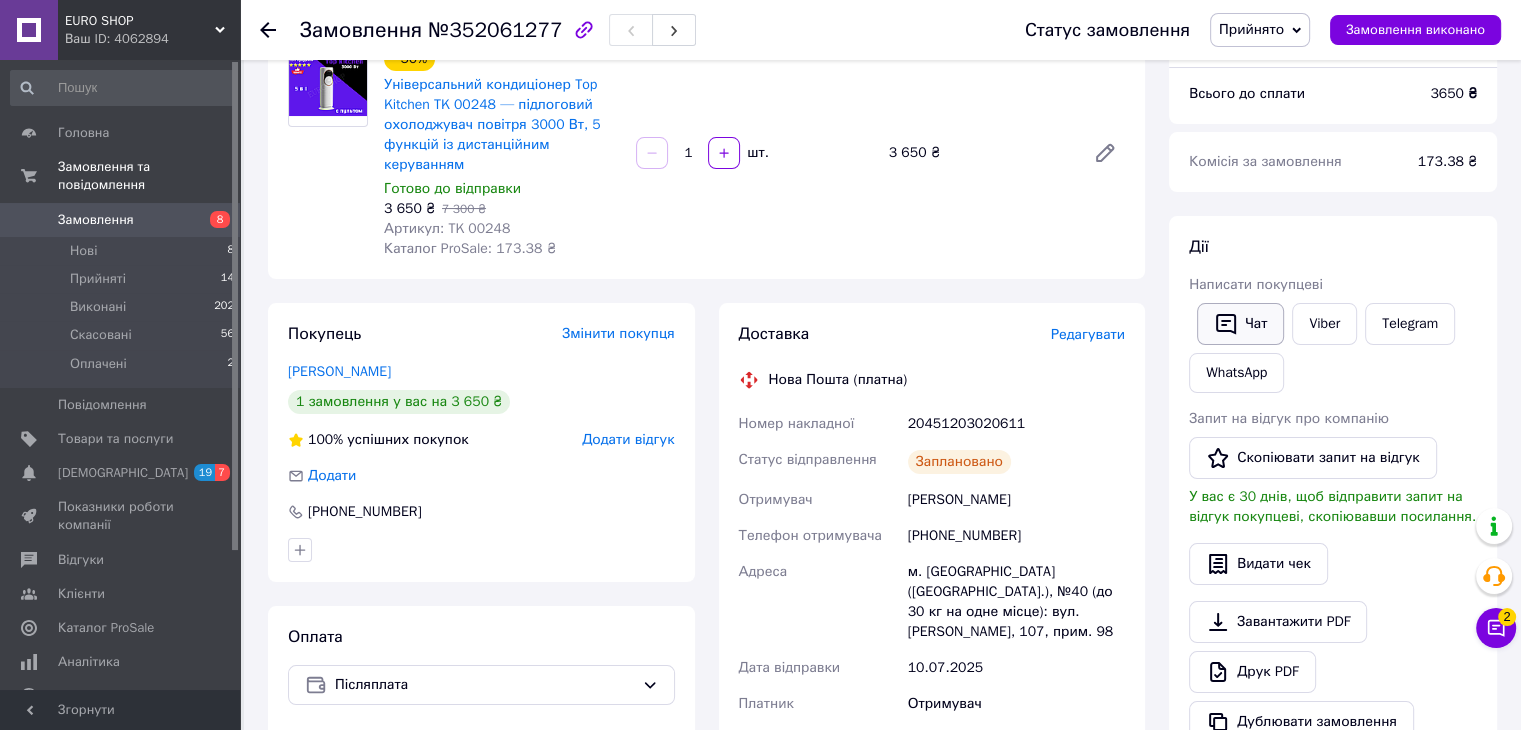 click on "Чат" at bounding box center (1240, 324) 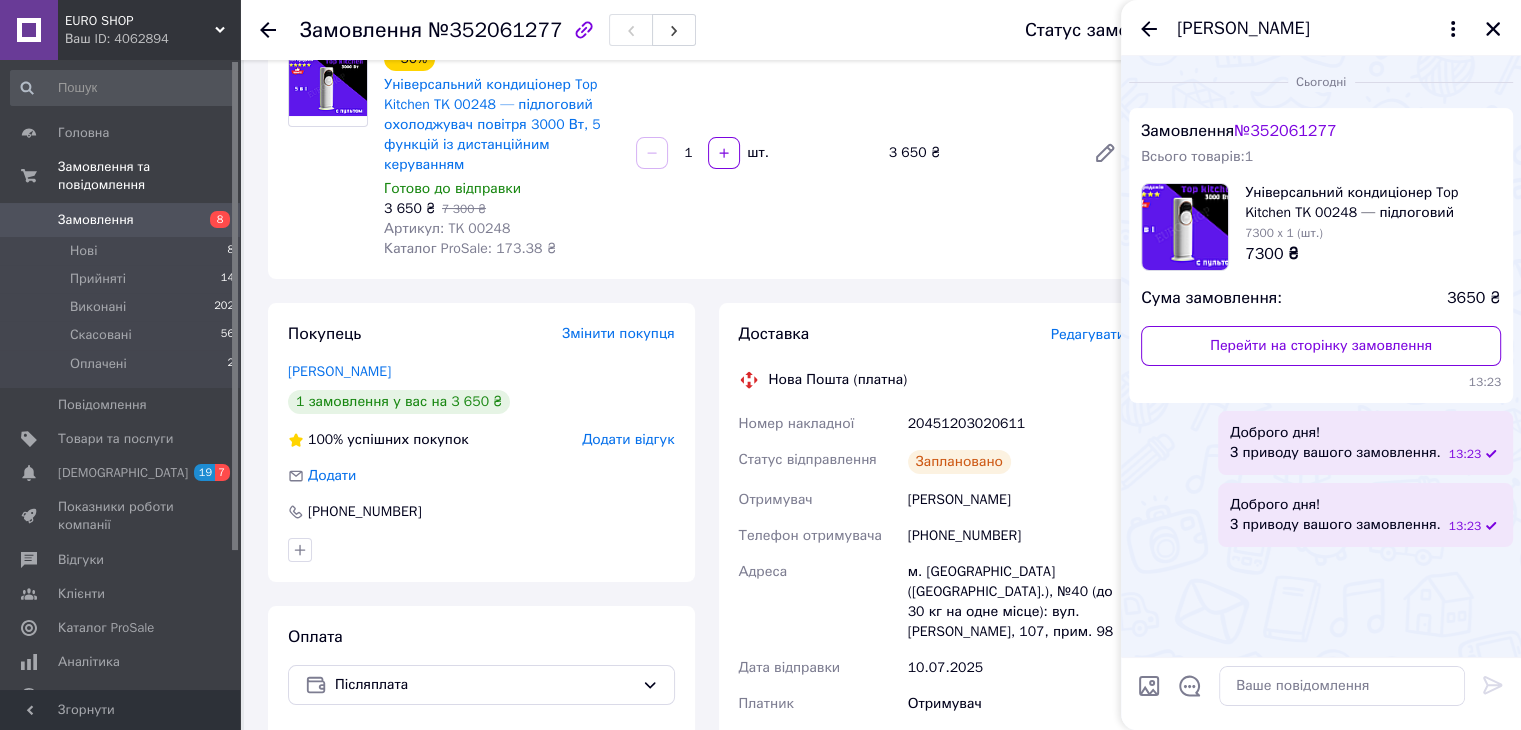 click on "20451203020611" at bounding box center [1016, 424] 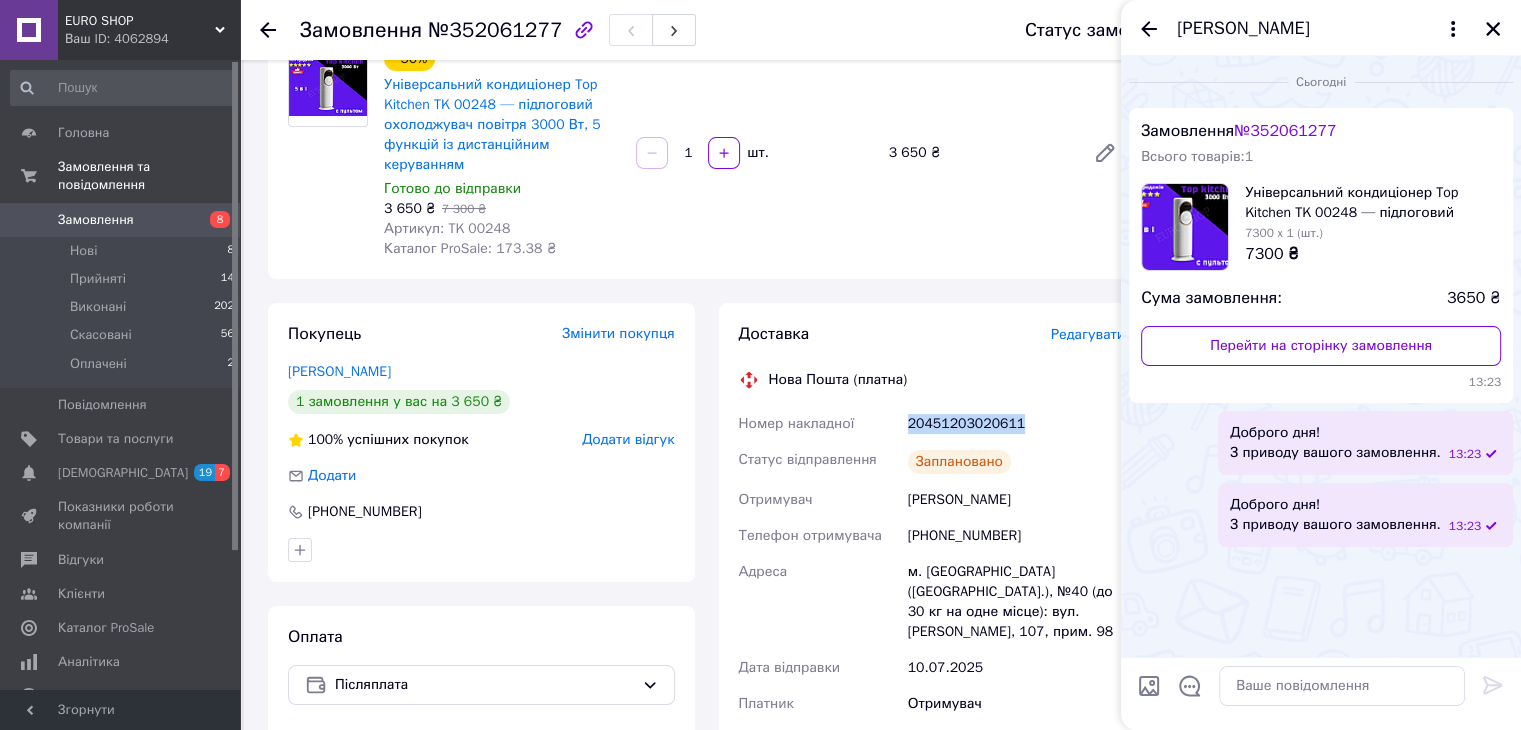 click on "20451203020611" at bounding box center [1016, 424] 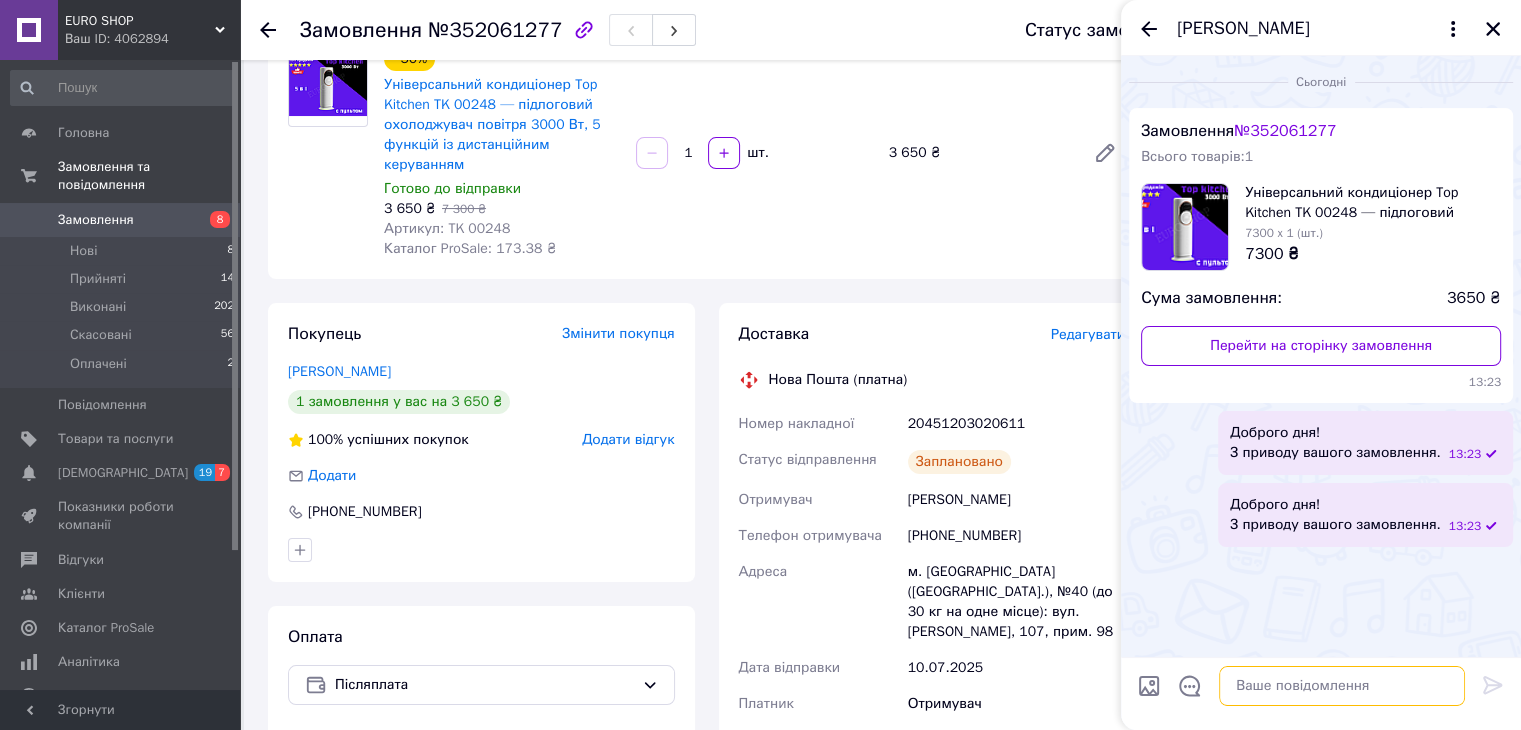 click at bounding box center (1342, 686) 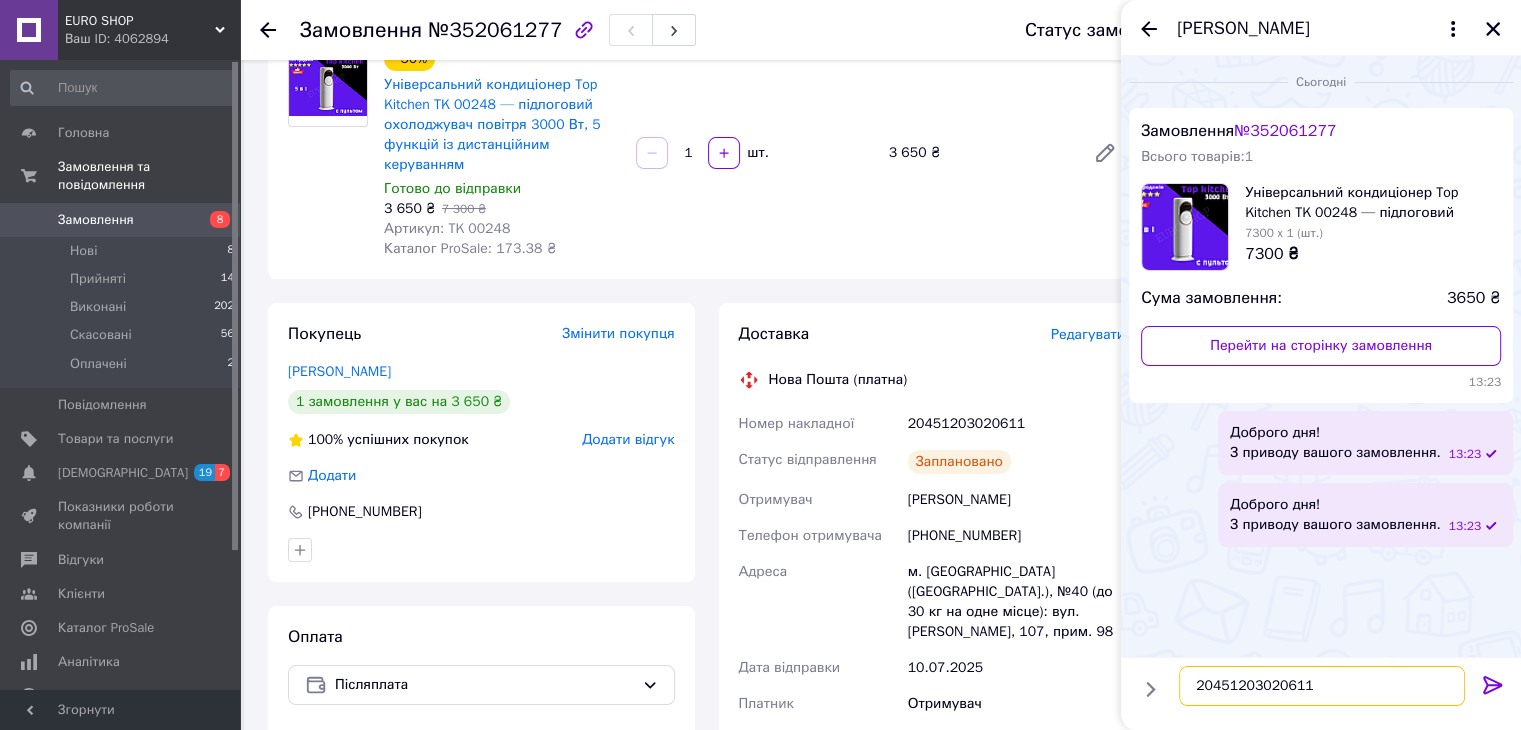 type on "20451203020611" 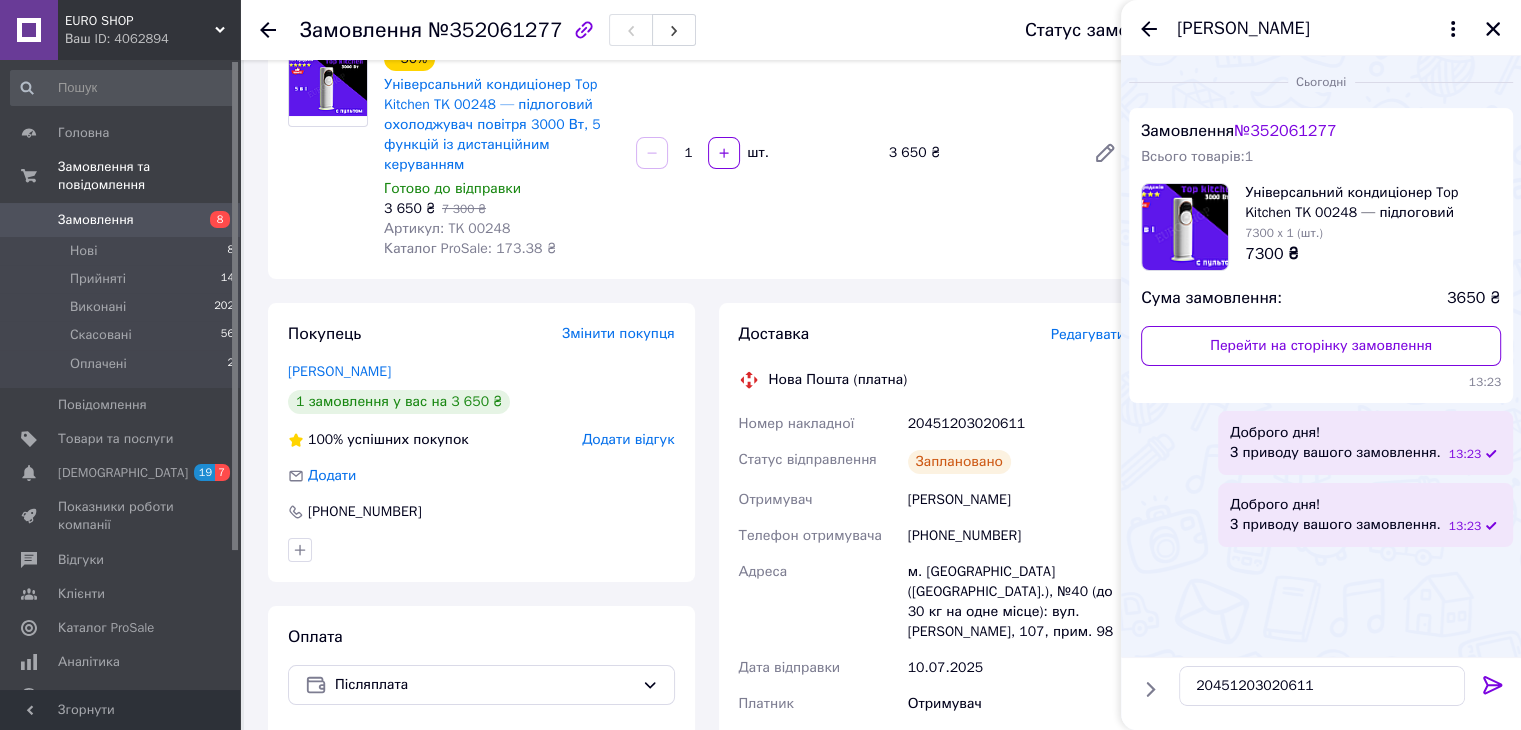 click 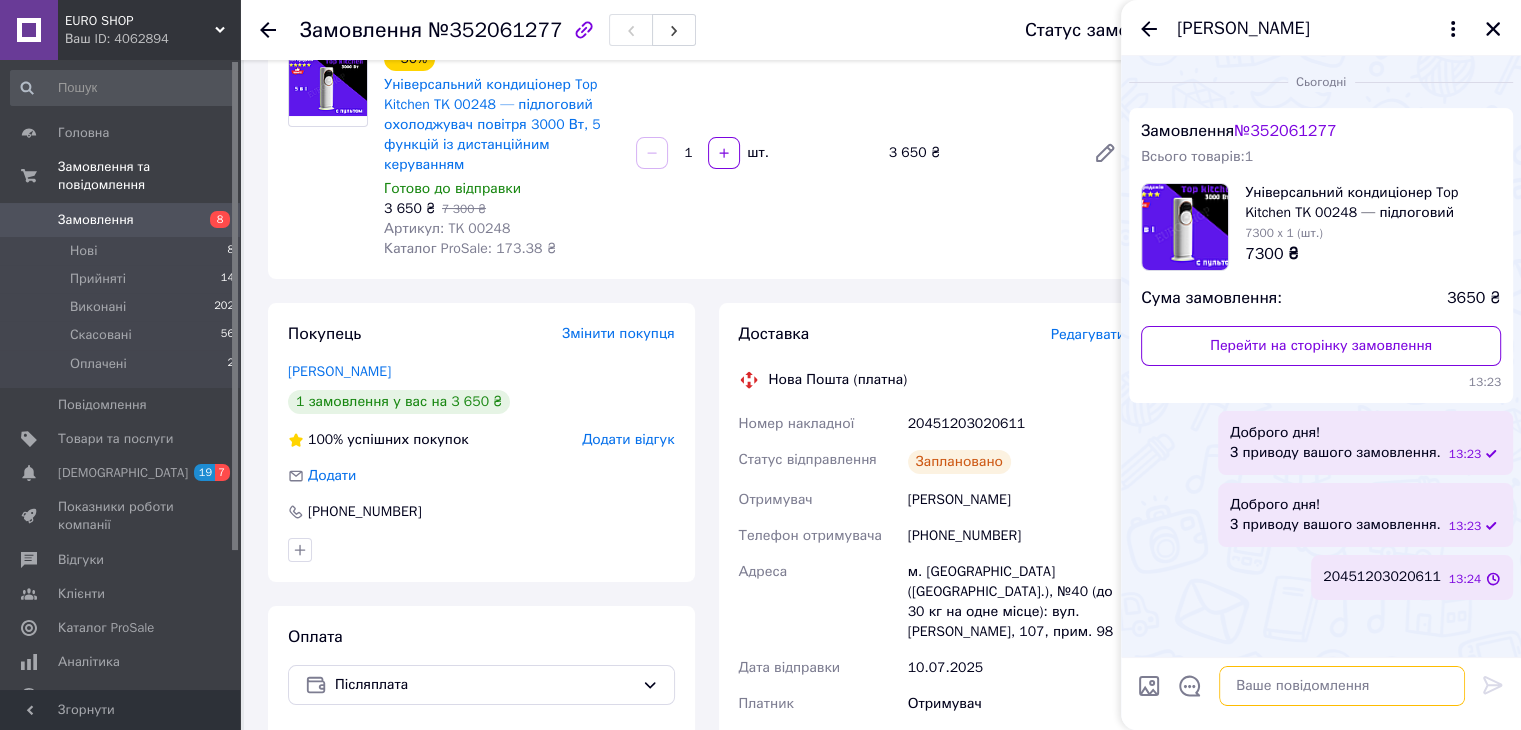 drag, startPoint x: 1374, startPoint y: 699, endPoint x: 1388, endPoint y: 679, distance: 24.41311 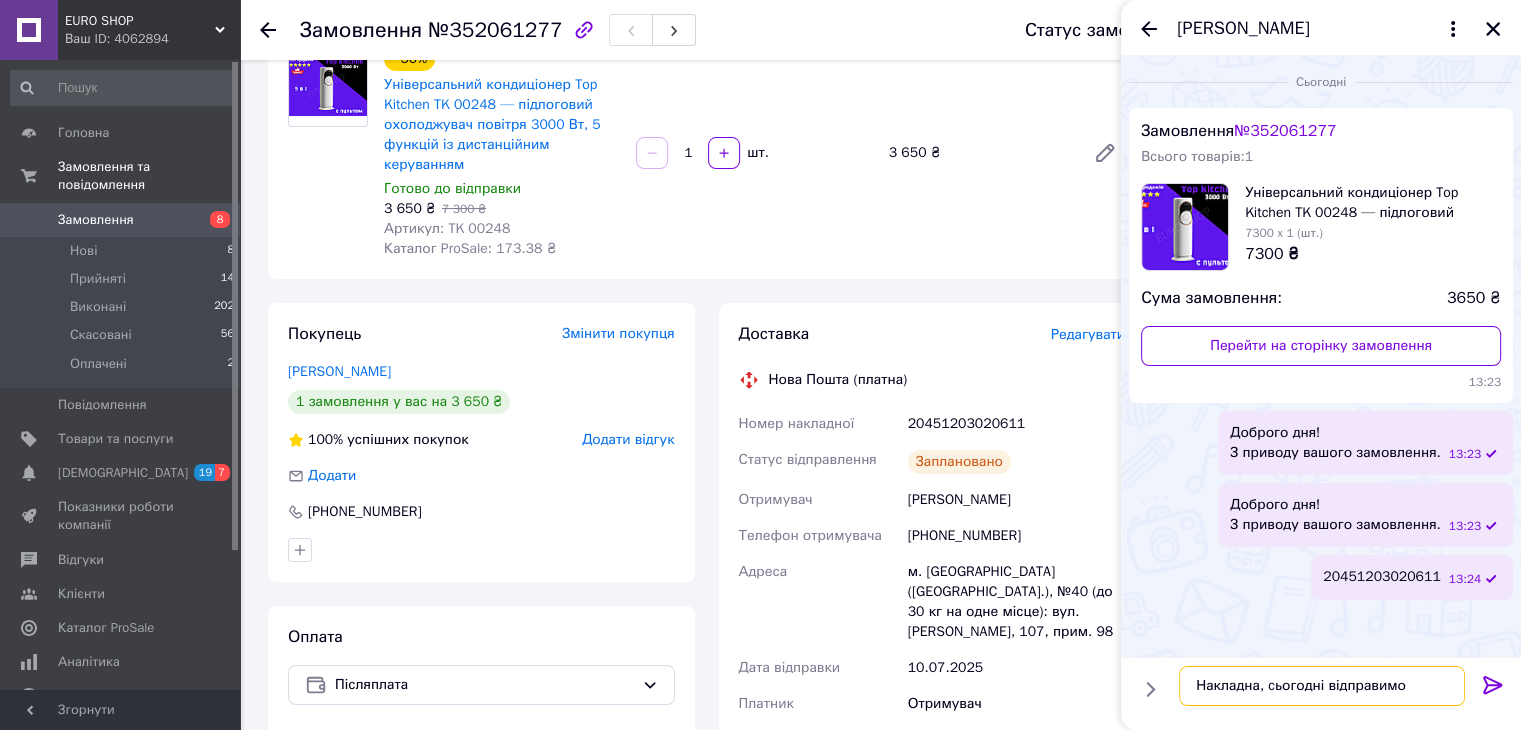 type on "Накладна, cьогодні відправимо" 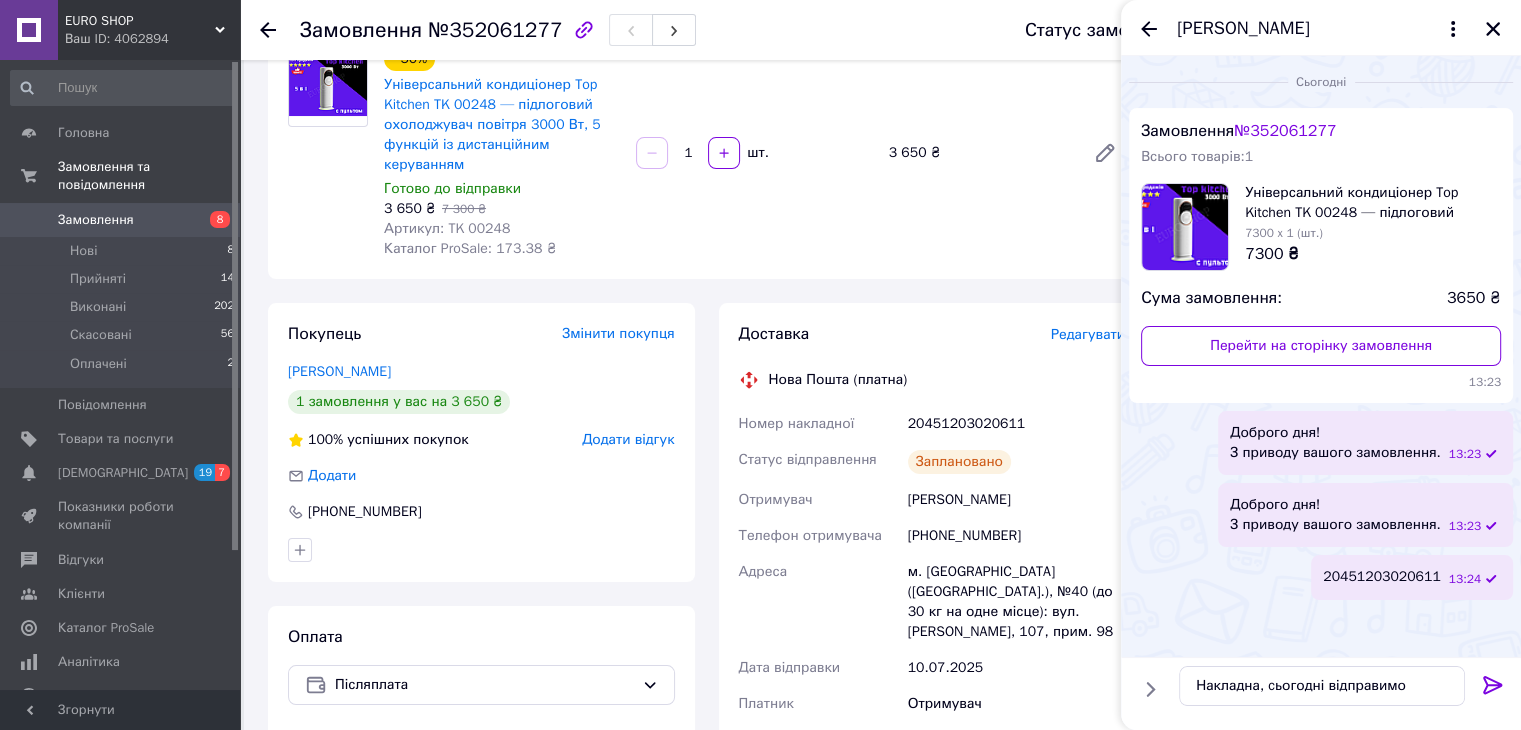 click 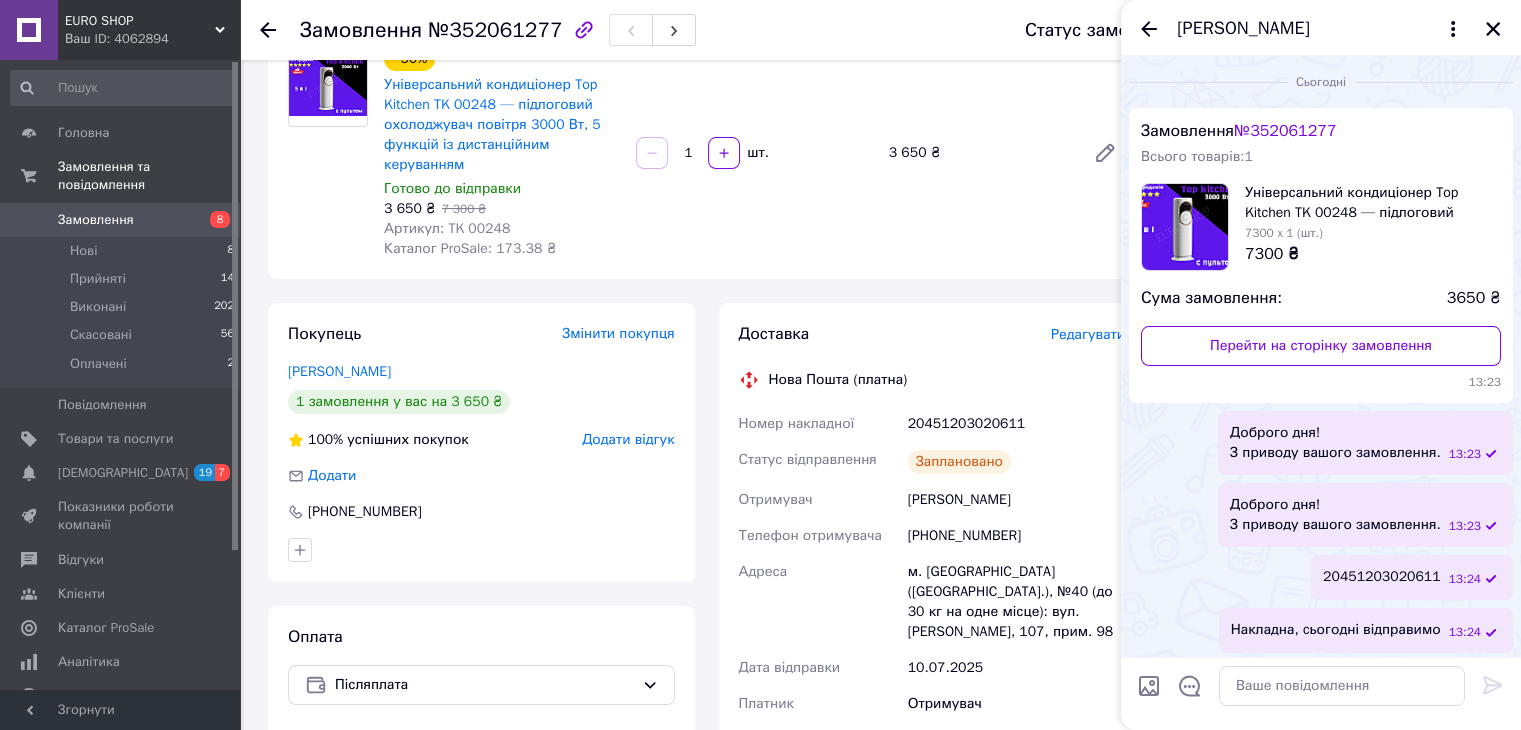 scroll, scrollTop: 4, scrollLeft: 0, axis: vertical 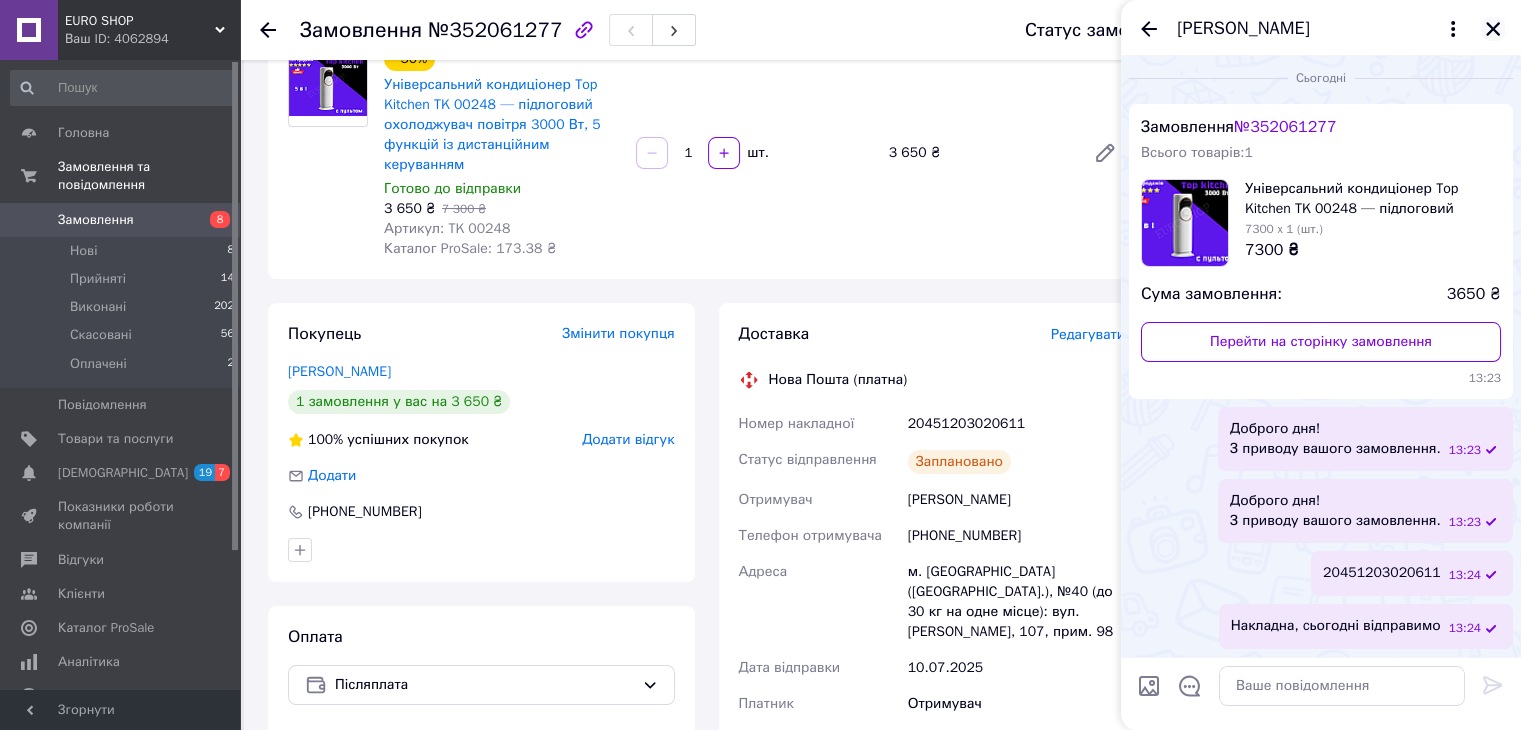 click 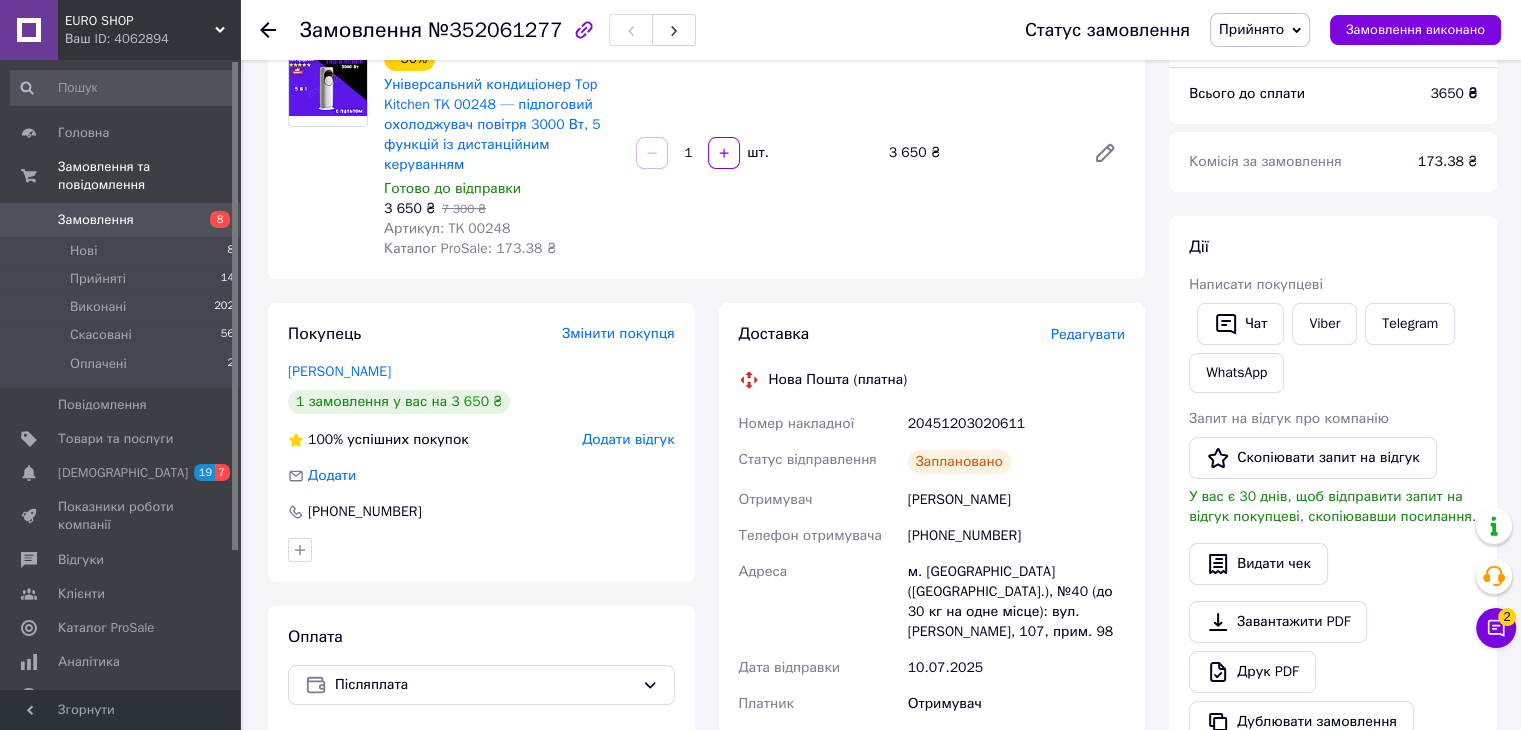 scroll, scrollTop: 484, scrollLeft: 0, axis: vertical 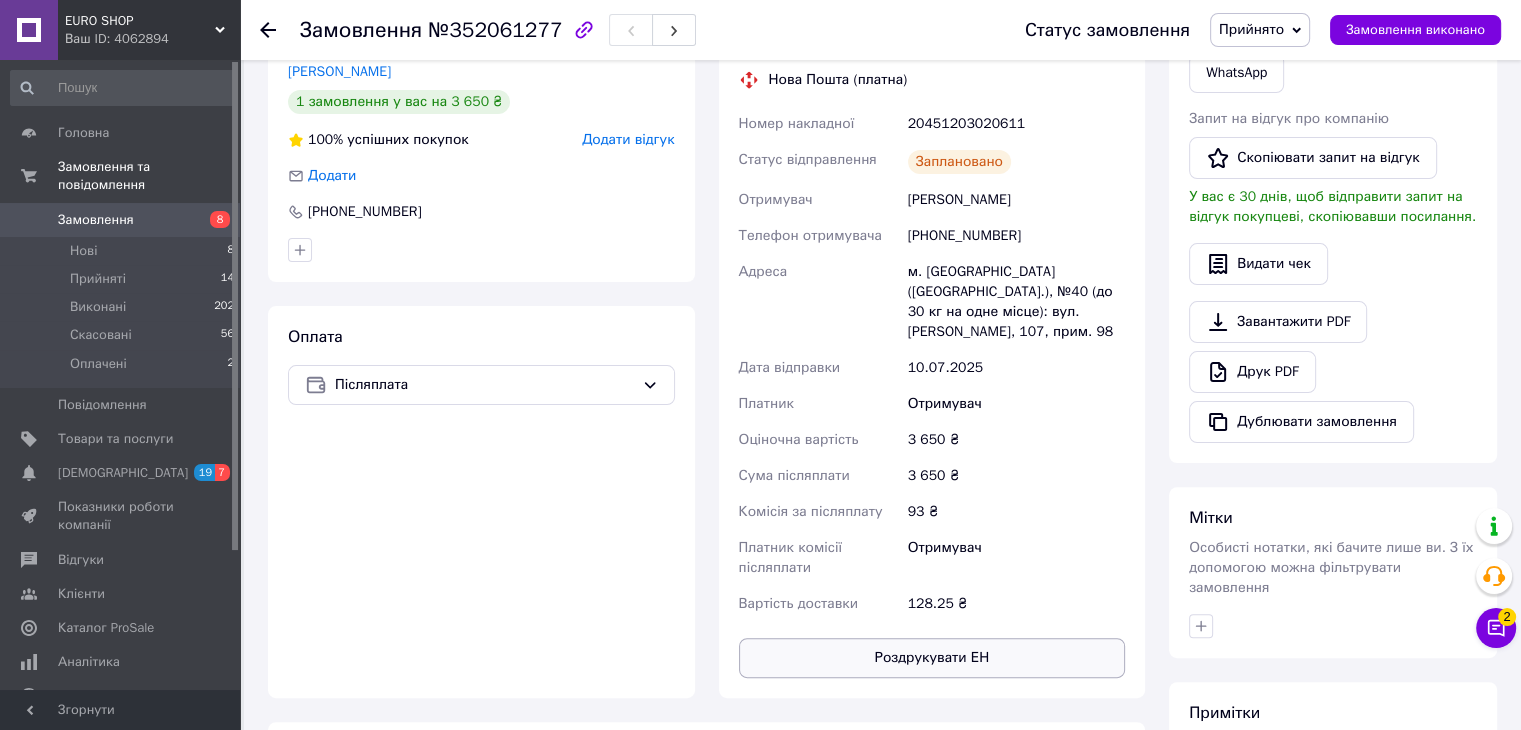 click on "Роздрукувати ЕН" at bounding box center (932, 658) 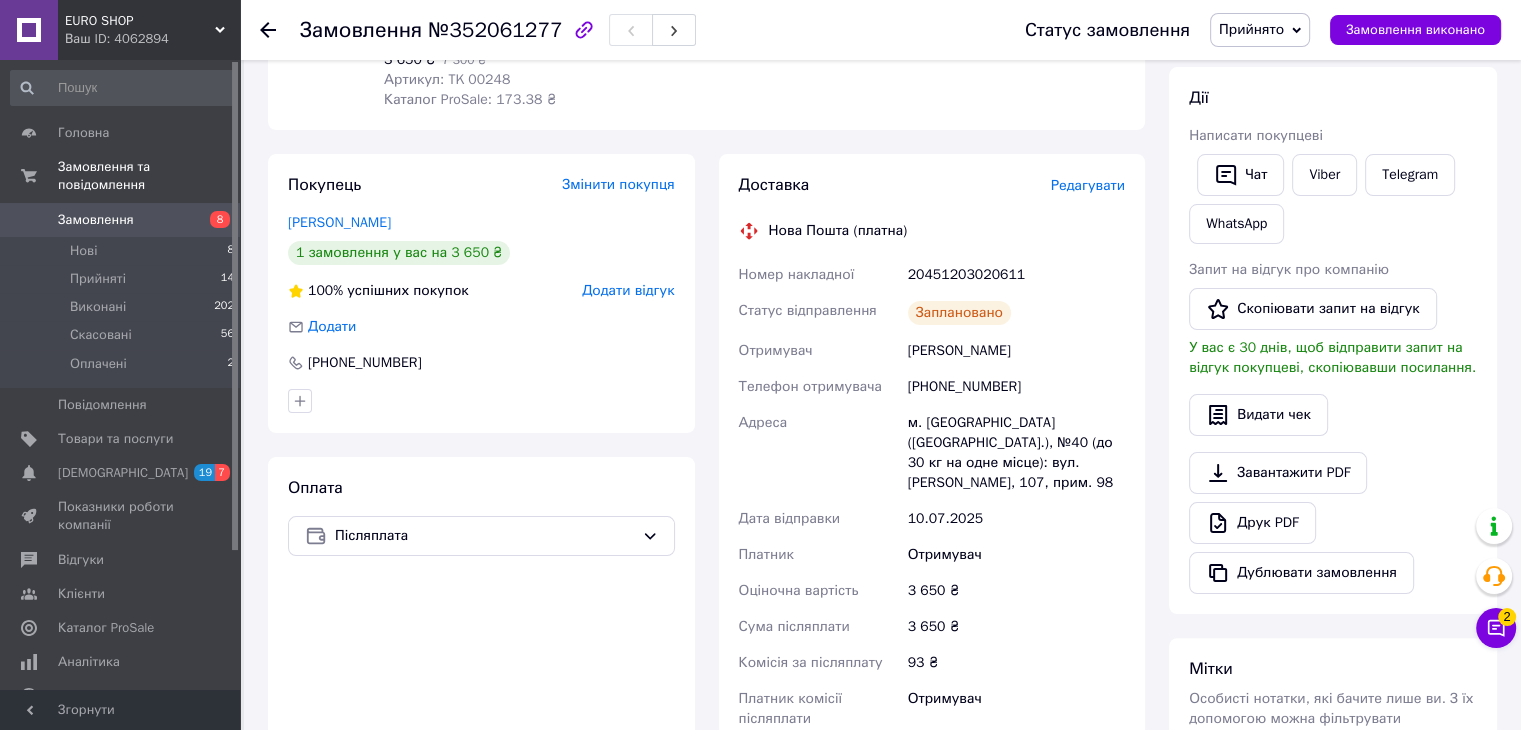 scroll, scrollTop: 184, scrollLeft: 0, axis: vertical 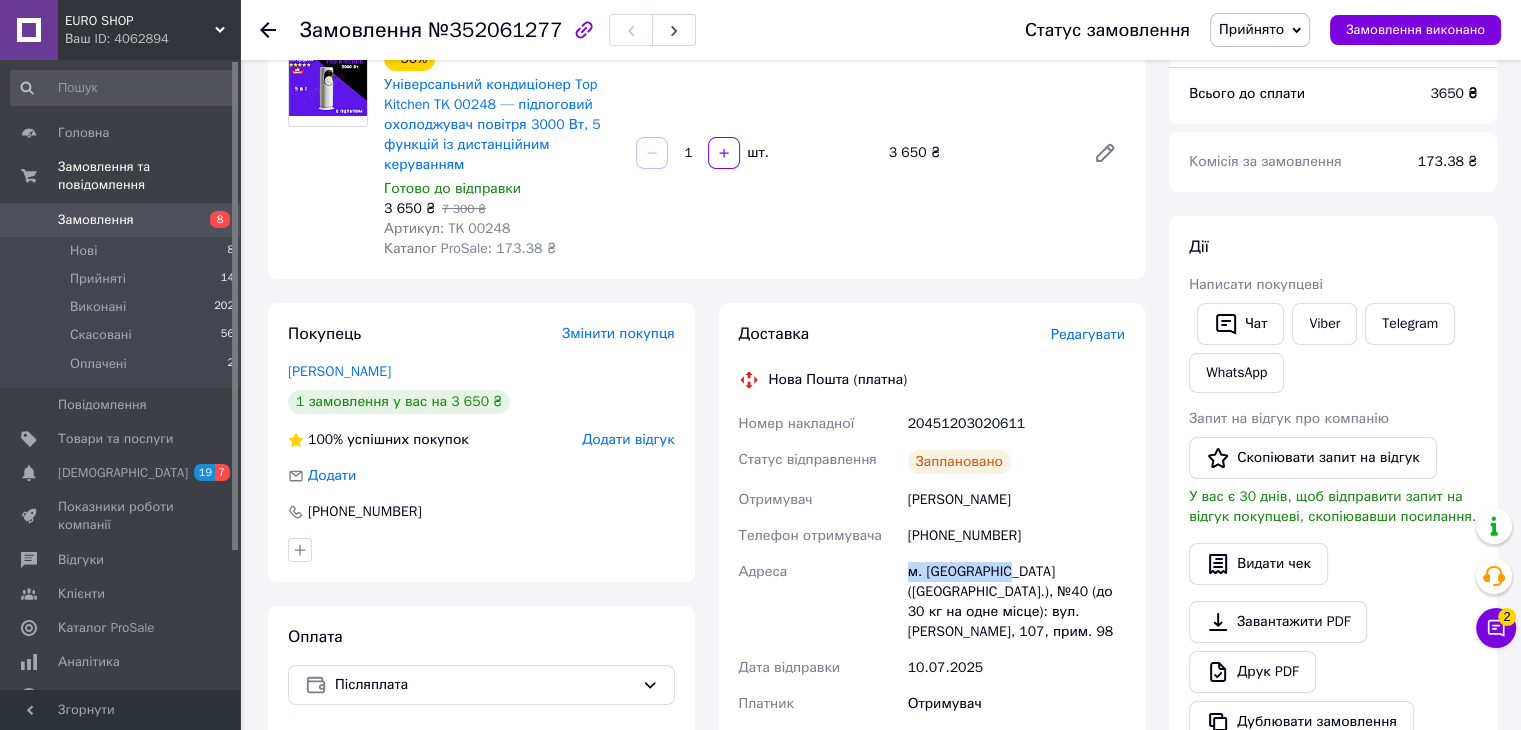 copy on "Адреса [PERSON_NAME]. [GEOGRAPHIC_DATA]" 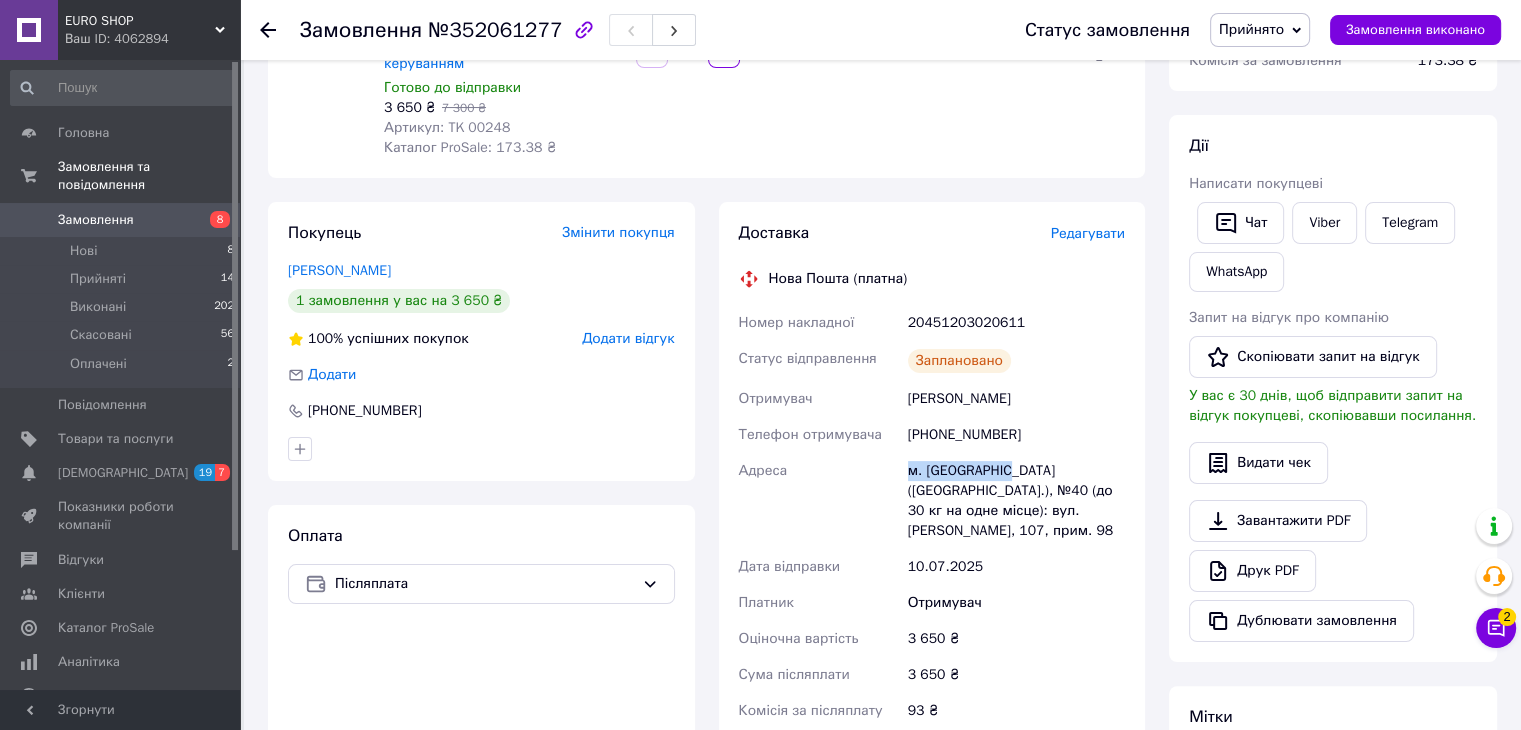 scroll, scrollTop: 384, scrollLeft: 0, axis: vertical 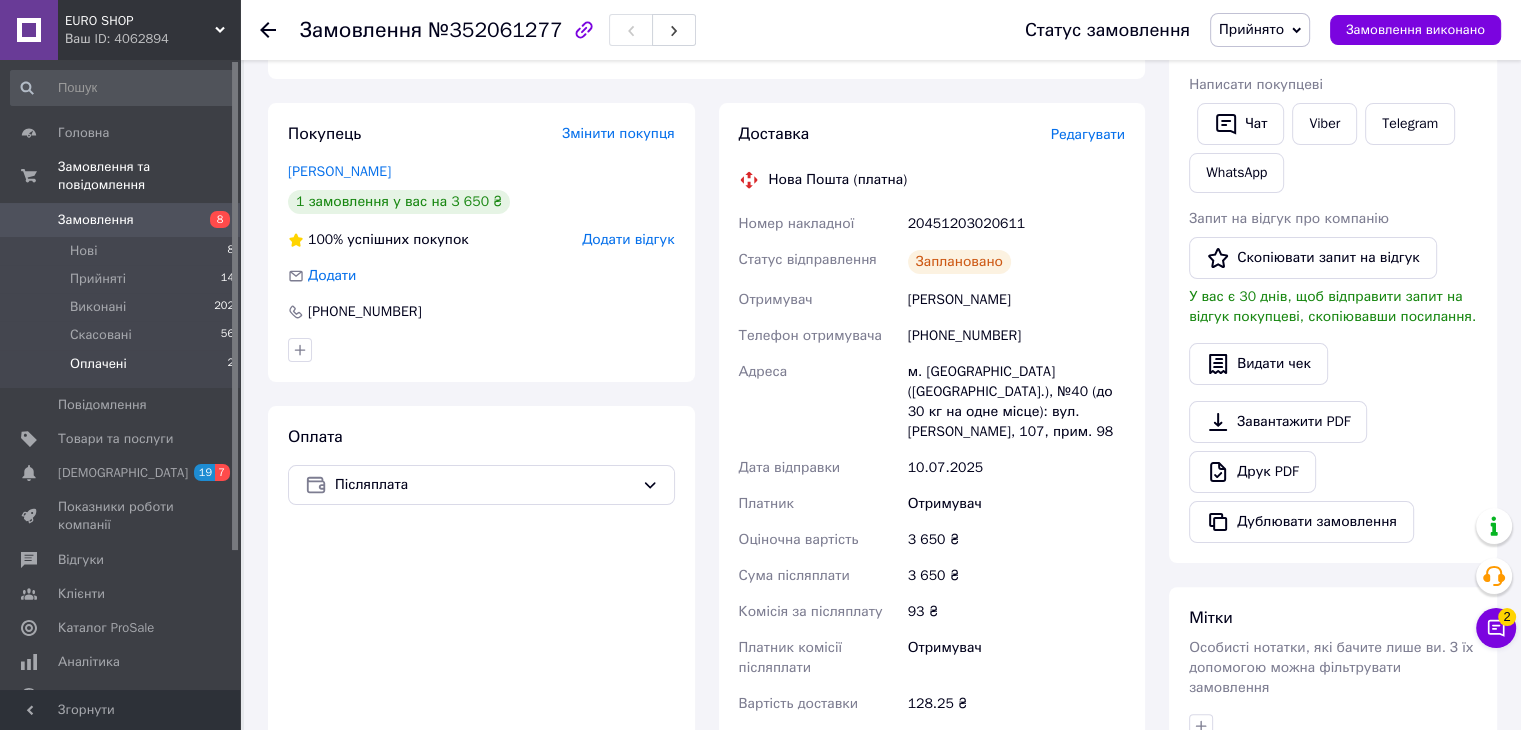 click on "Оплачені" at bounding box center [98, 364] 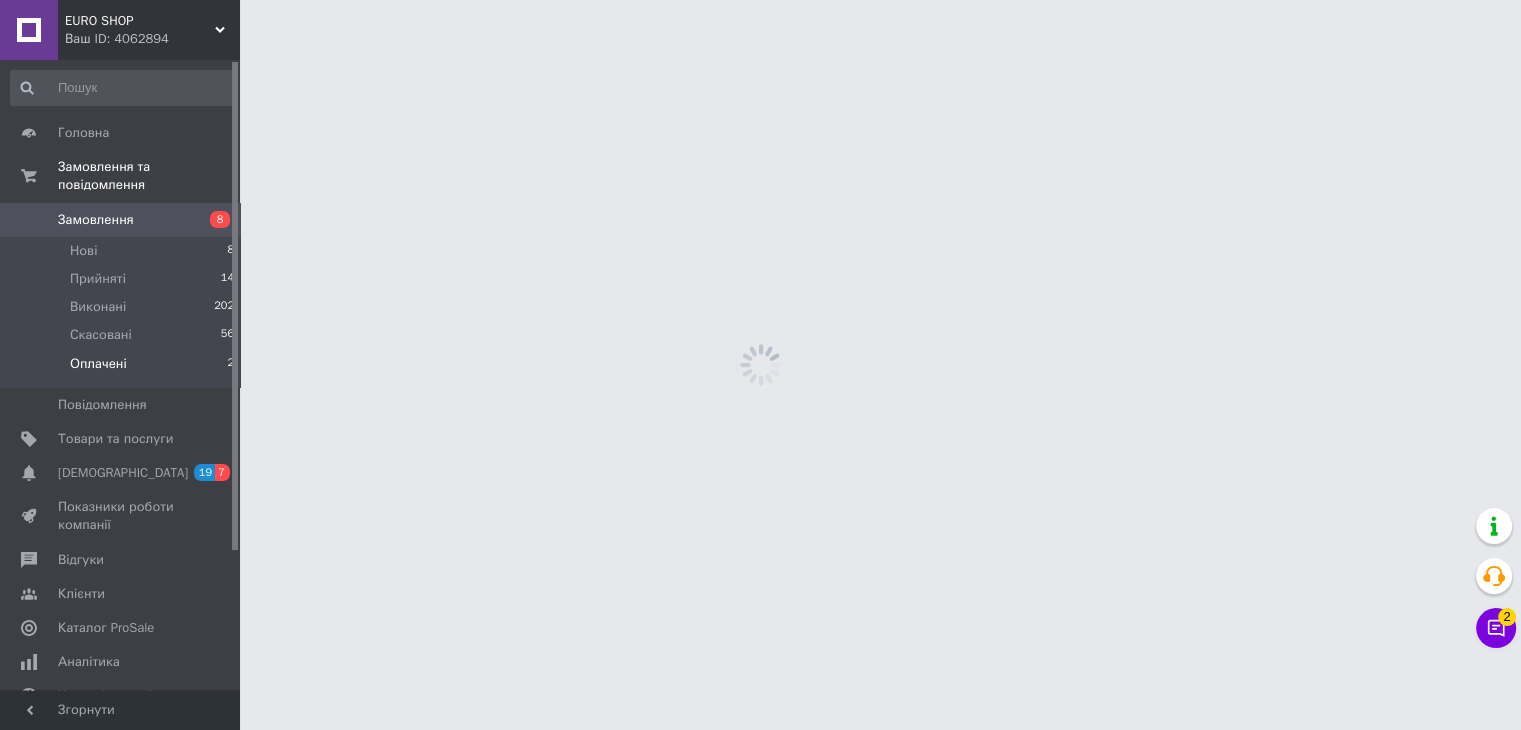 scroll, scrollTop: 0, scrollLeft: 0, axis: both 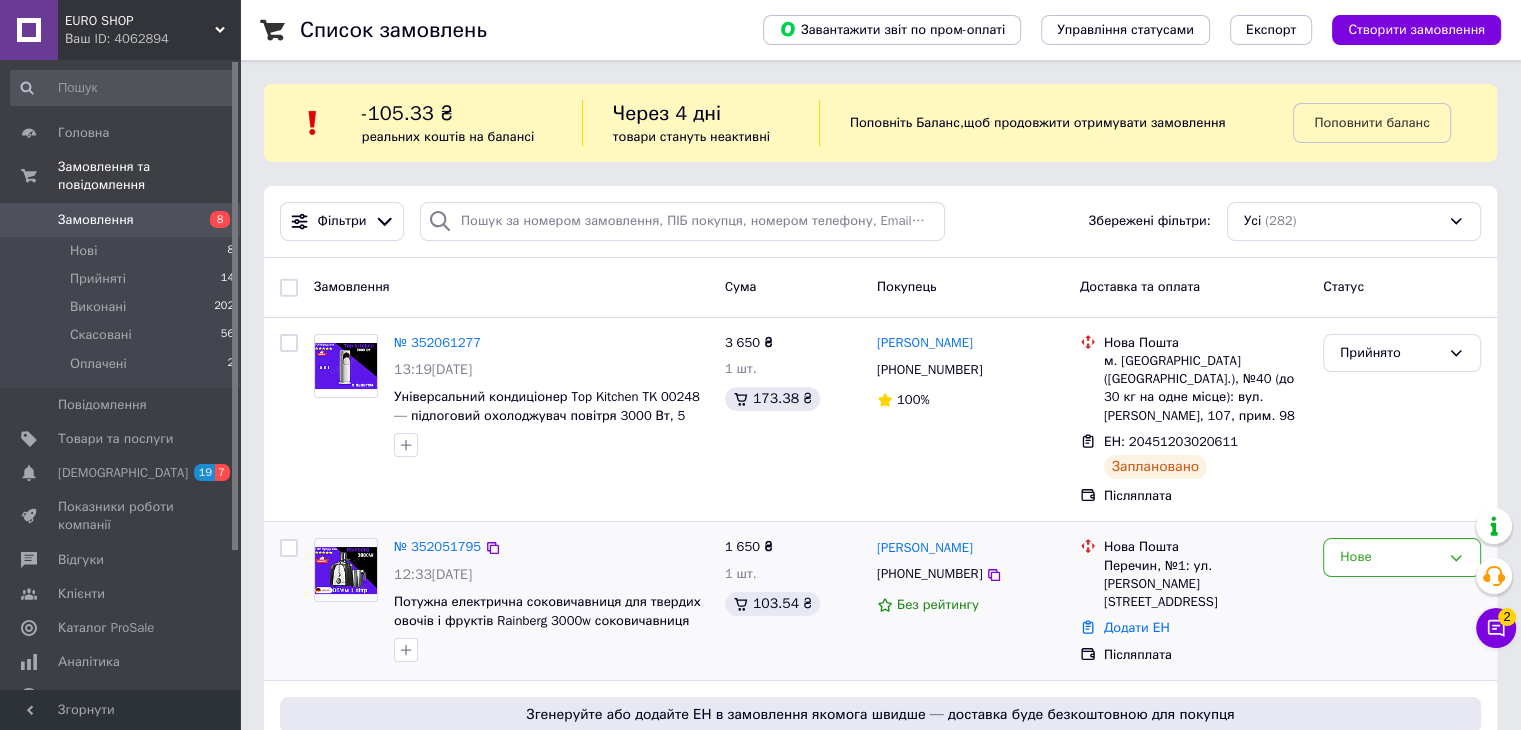 click on "1 650 ₴ 1 шт. 103.54 ₴" at bounding box center [793, 601] 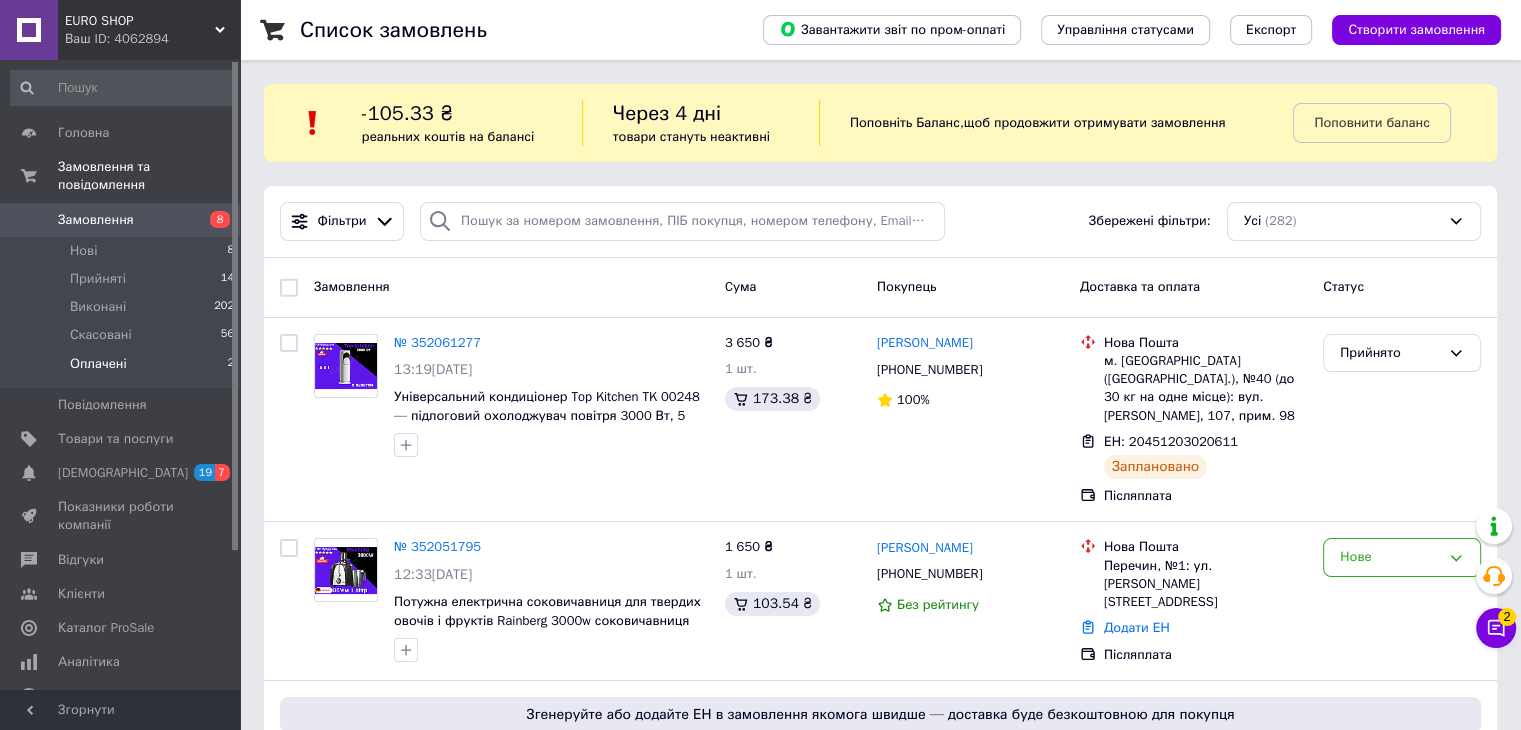 click on "Оплачені" at bounding box center [98, 364] 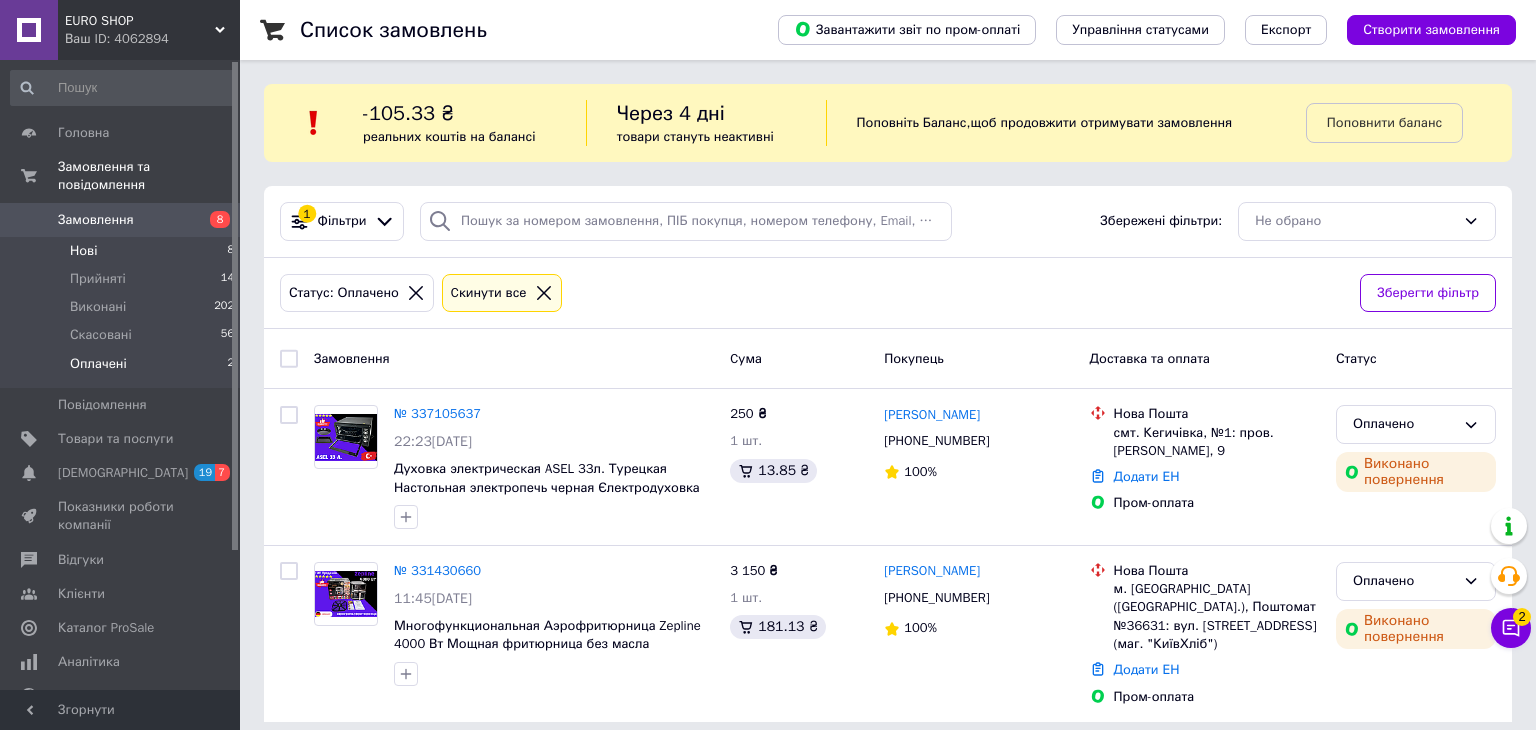 click on "Нові 8" at bounding box center [123, 251] 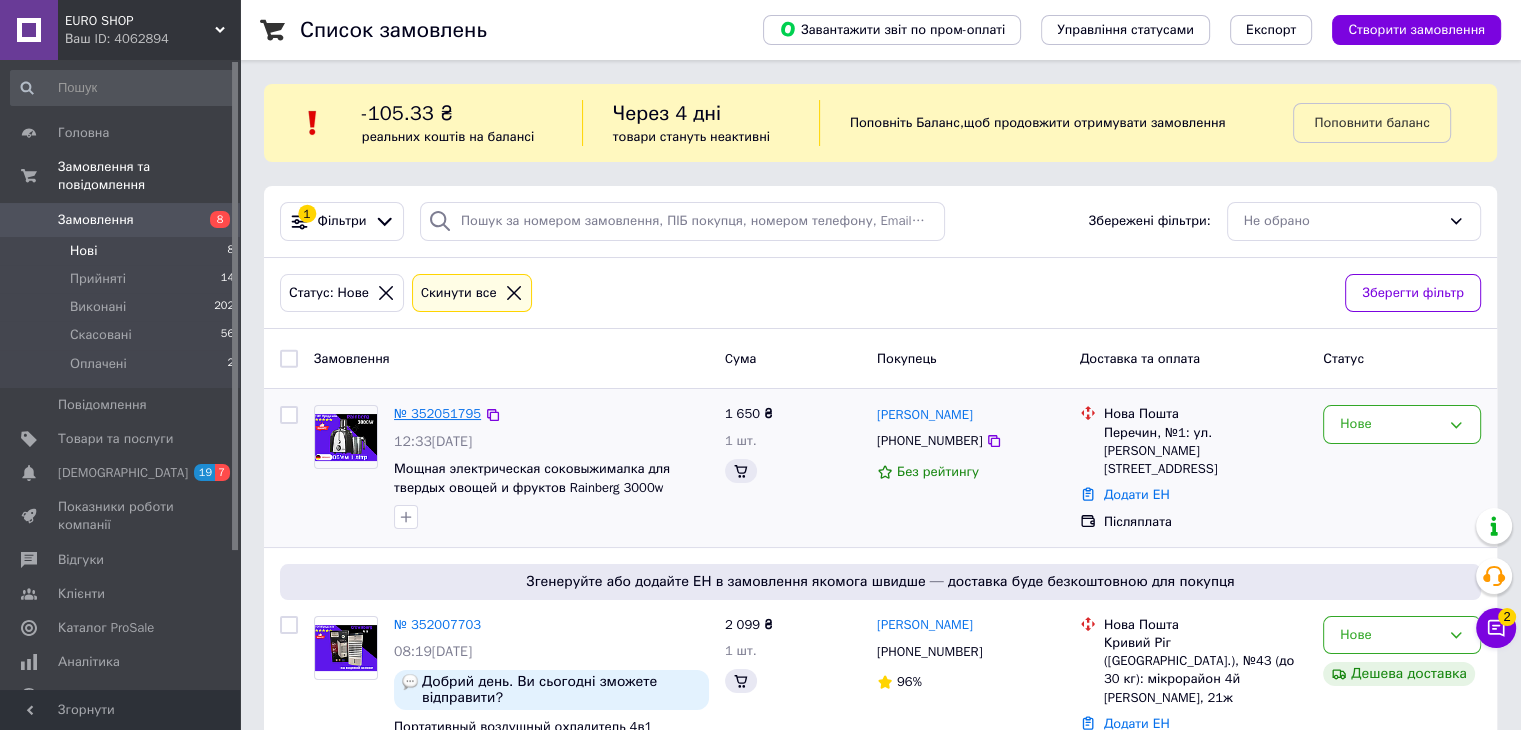 click on "№ 352051795" at bounding box center [437, 413] 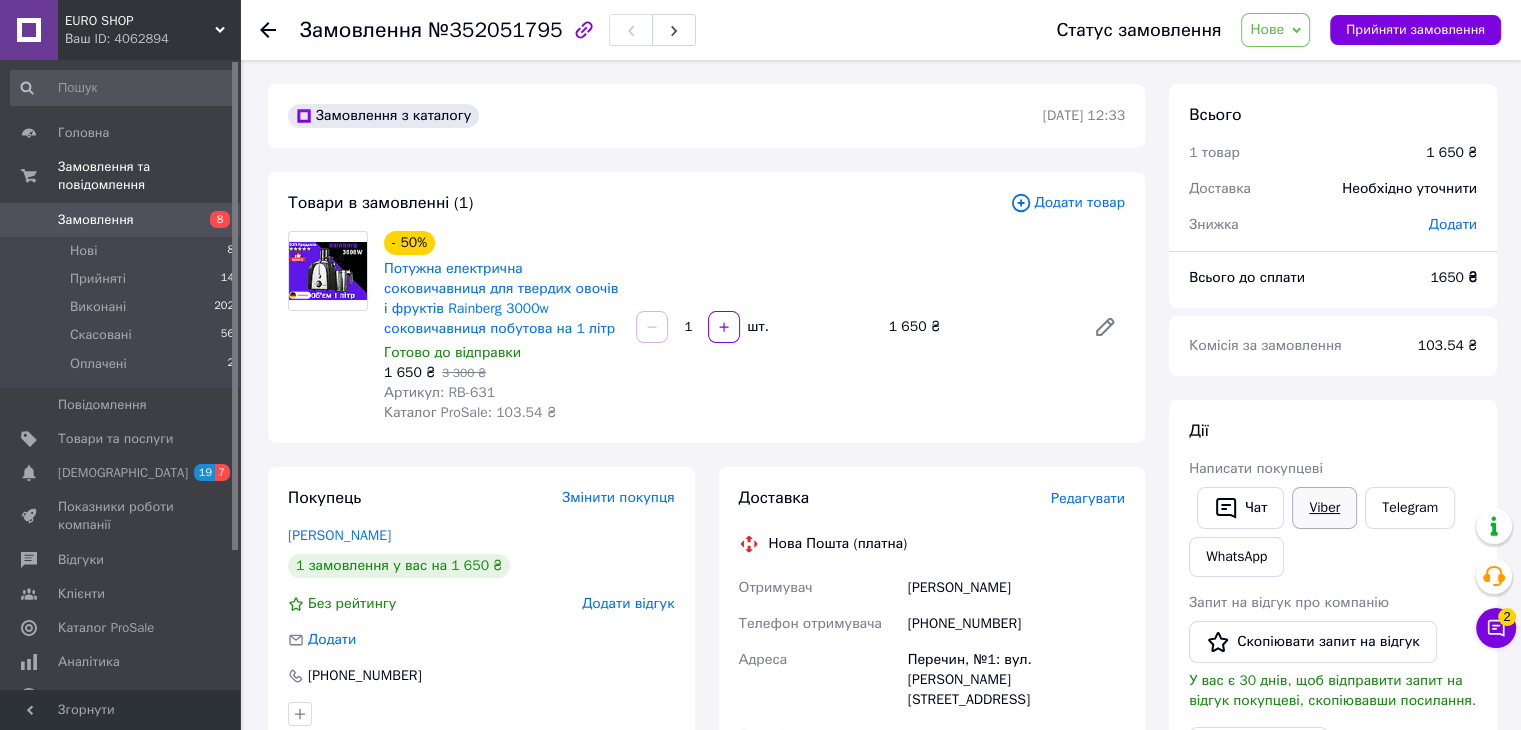 click on "Viber" at bounding box center (1324, 508) 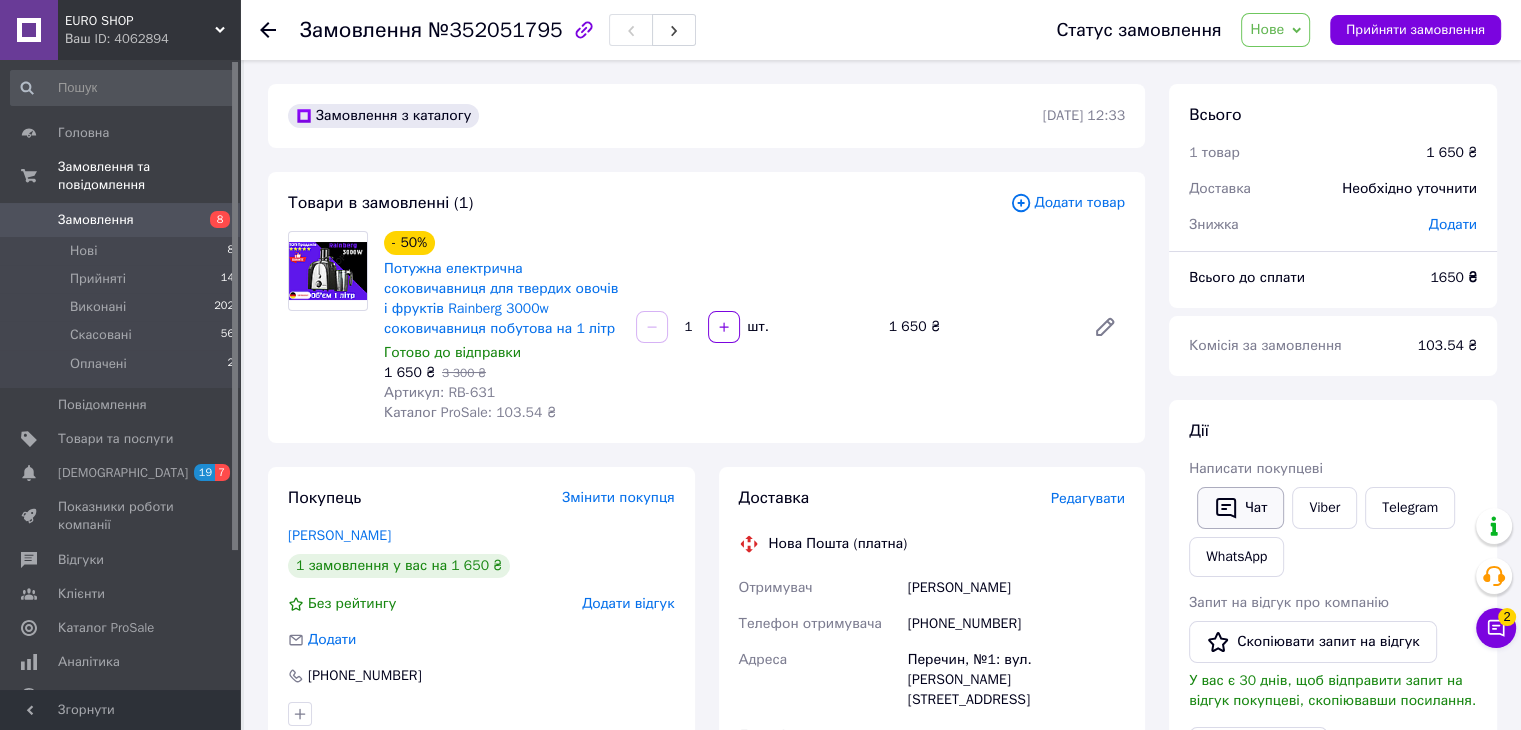 click 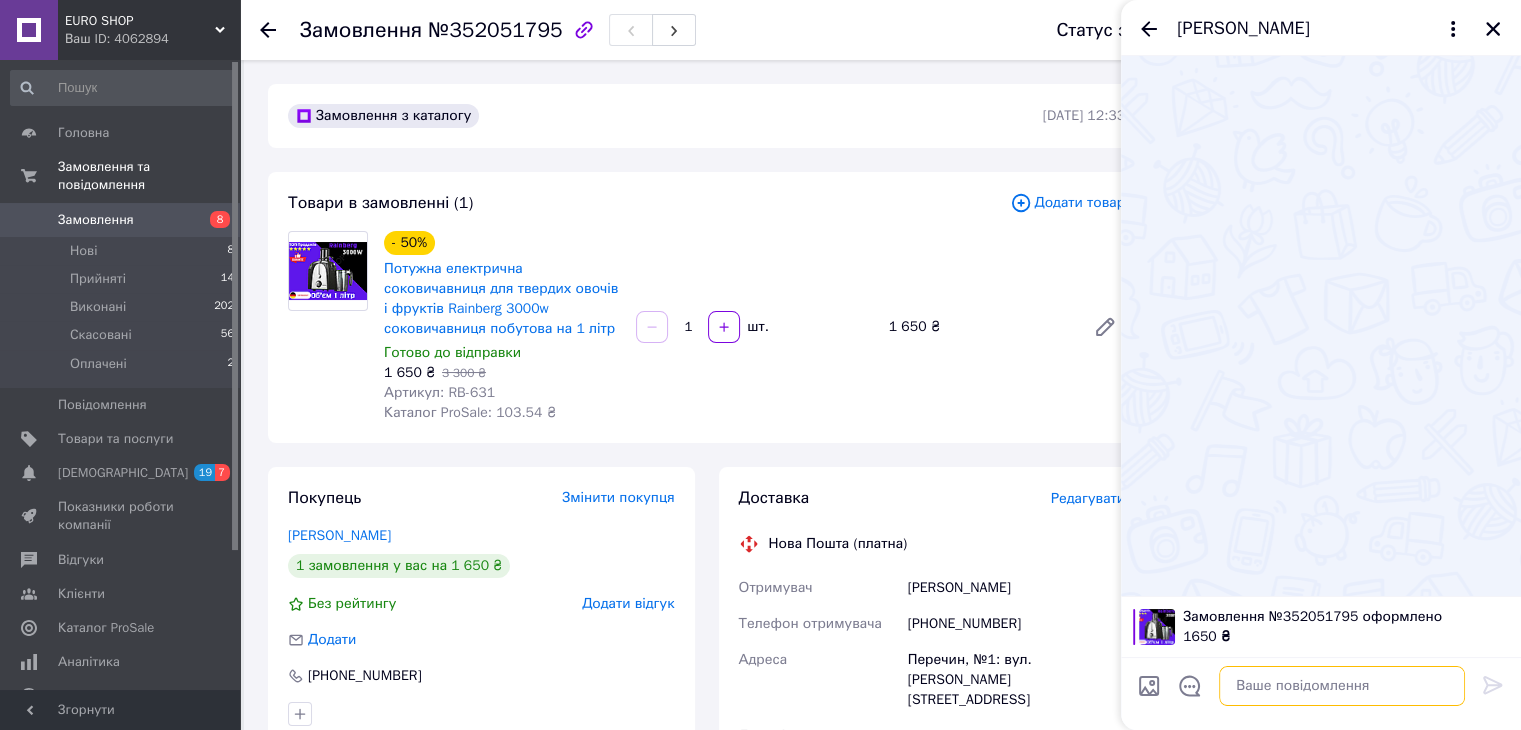 click at bounding box center (1342, 686) 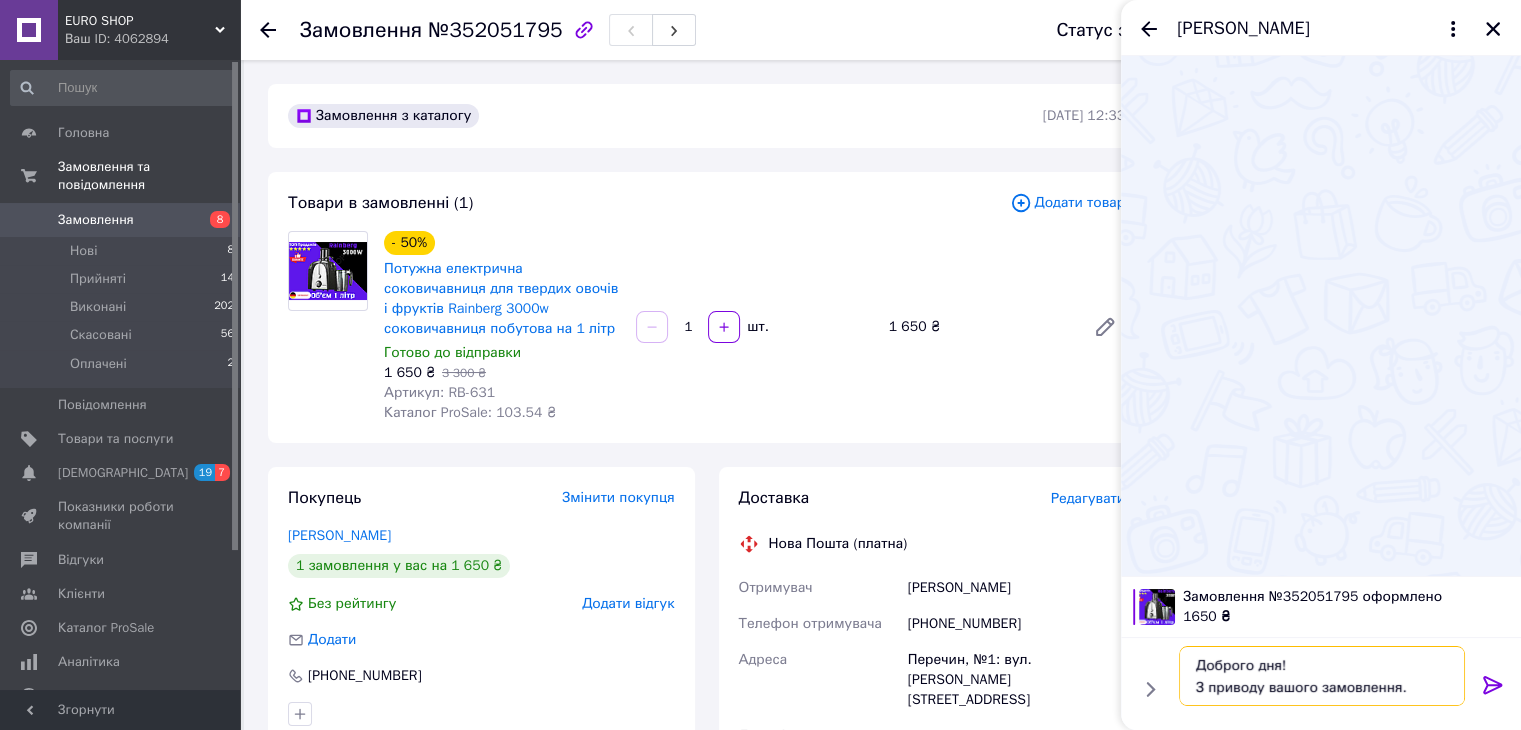 type on "Доброго дня!
З приводу вашого замовлення." 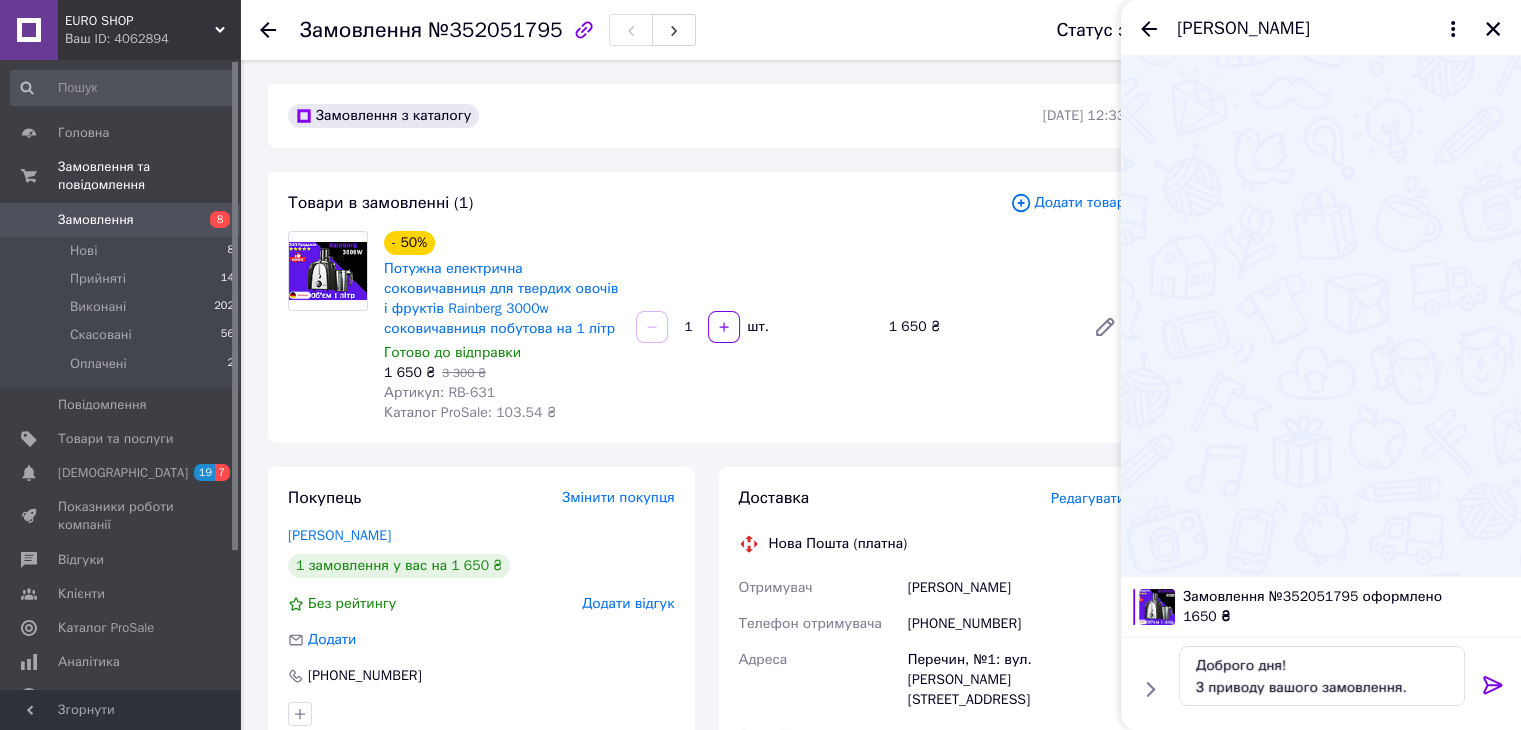 click 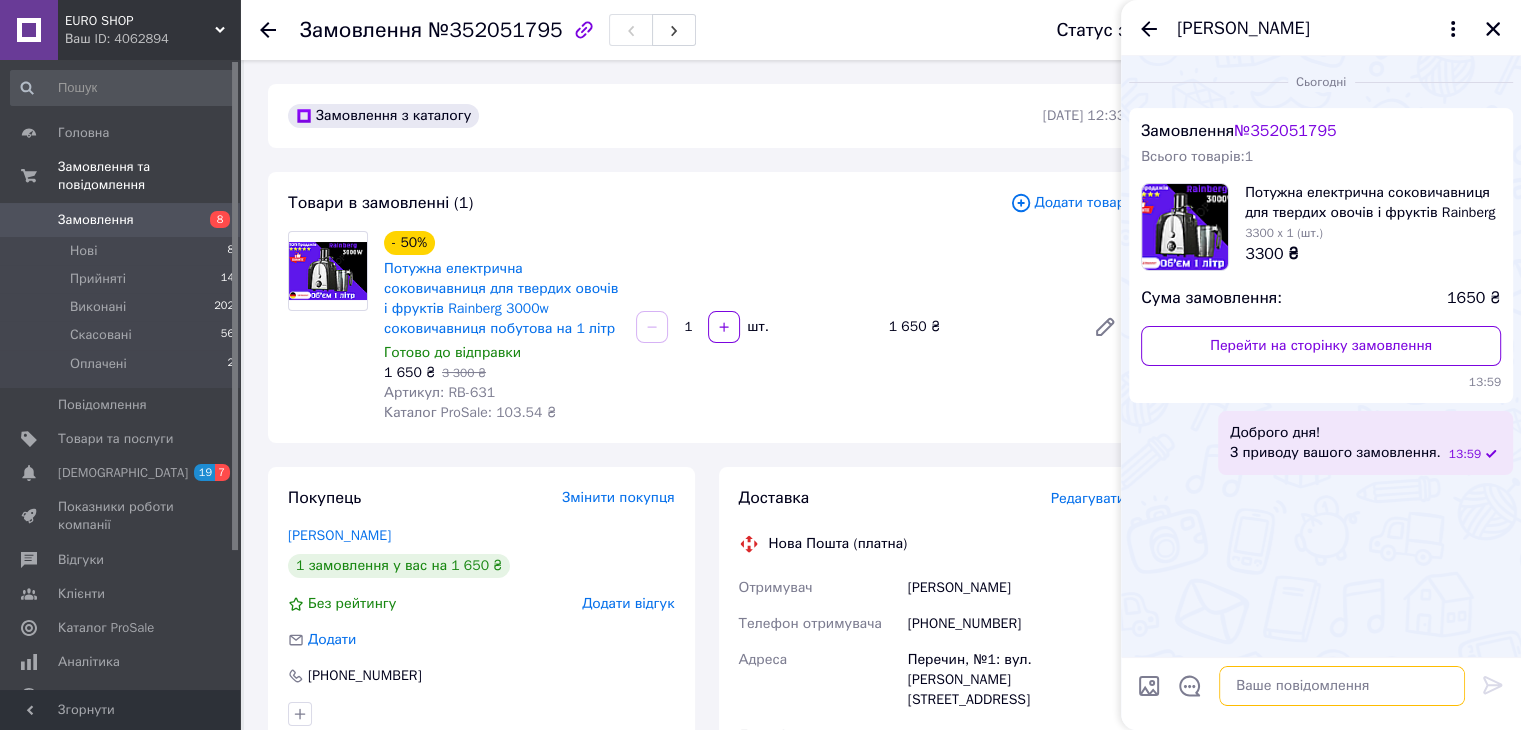 click at bounding box center [1342, 686] 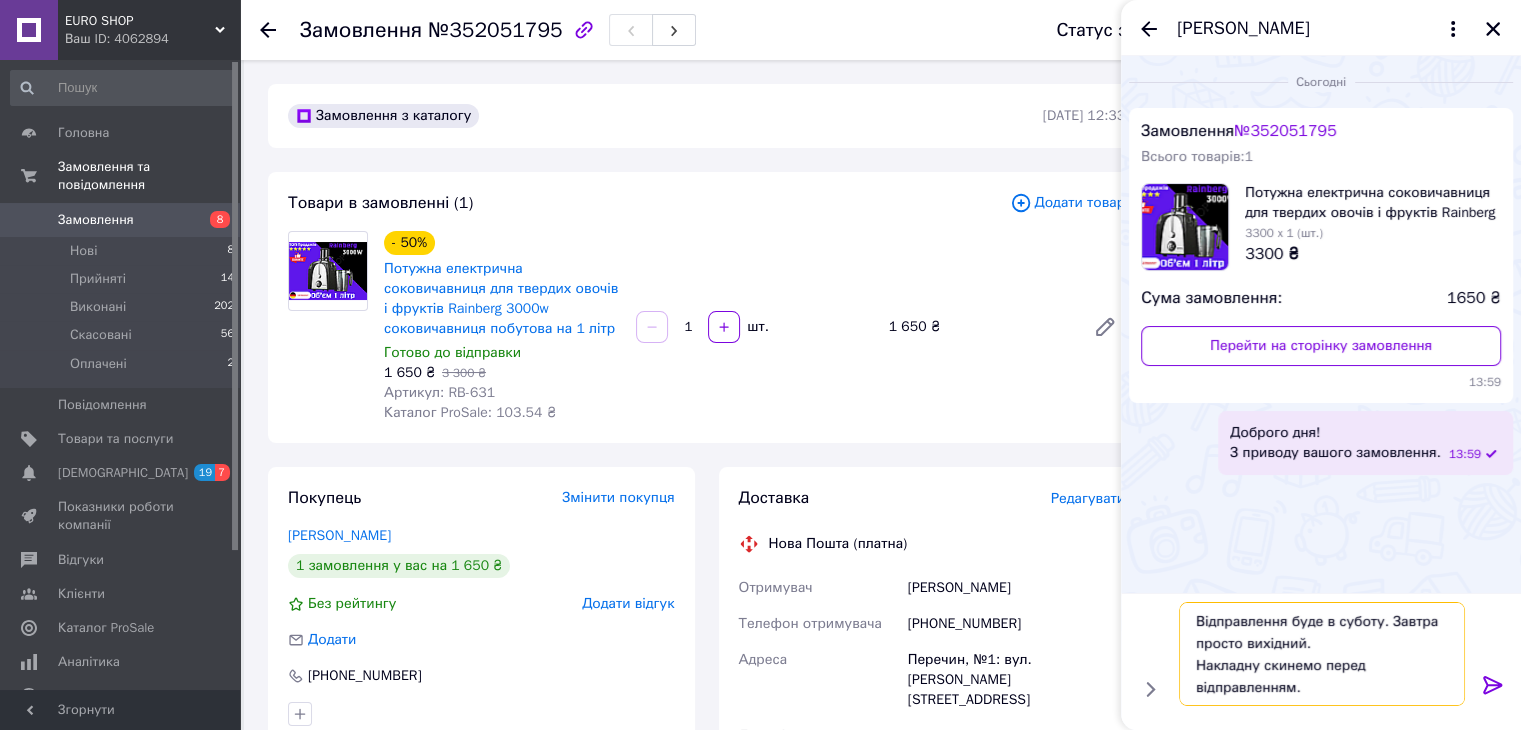type on "Відправлення буде в суботу. Завтра просто вихідний.
Накладну скинемо перед відправленням." 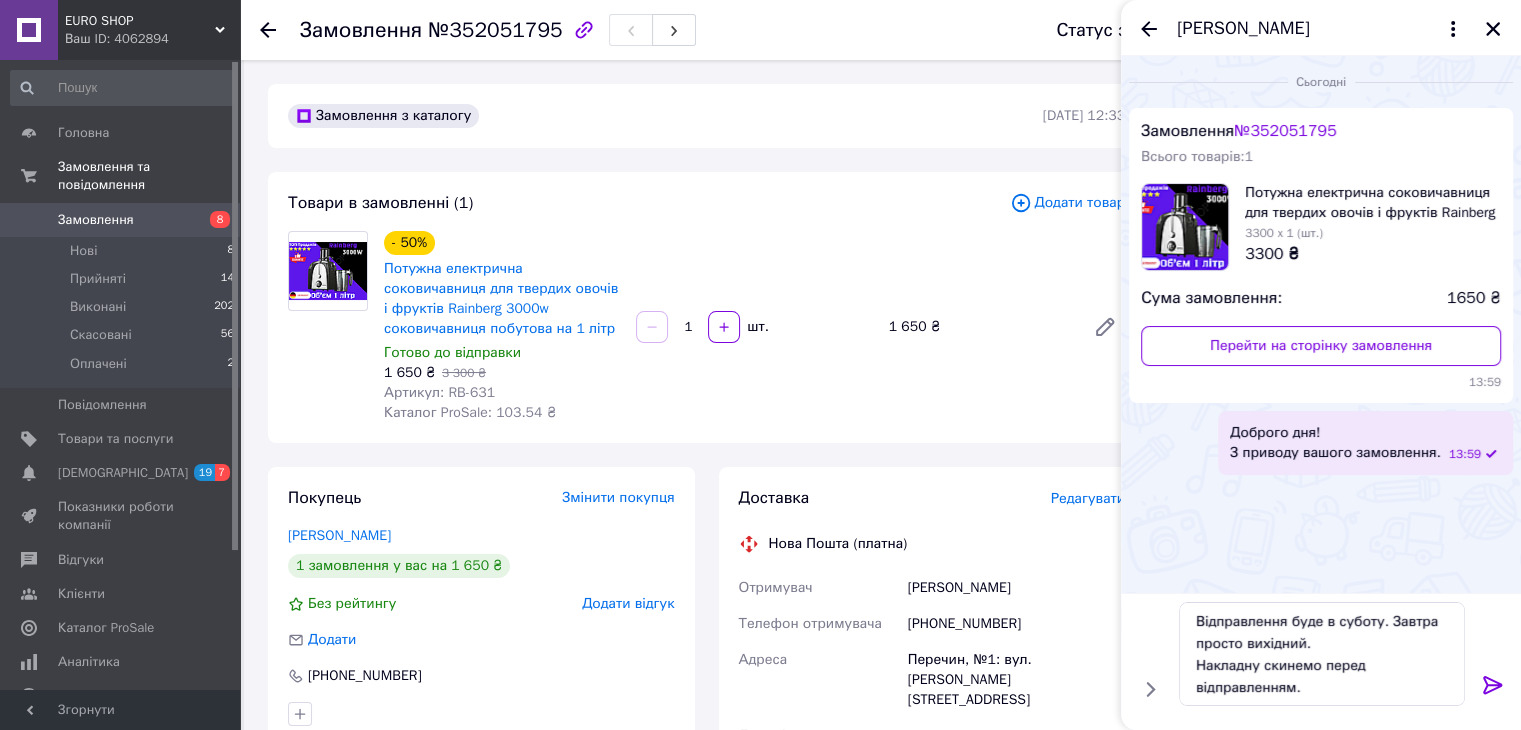 click 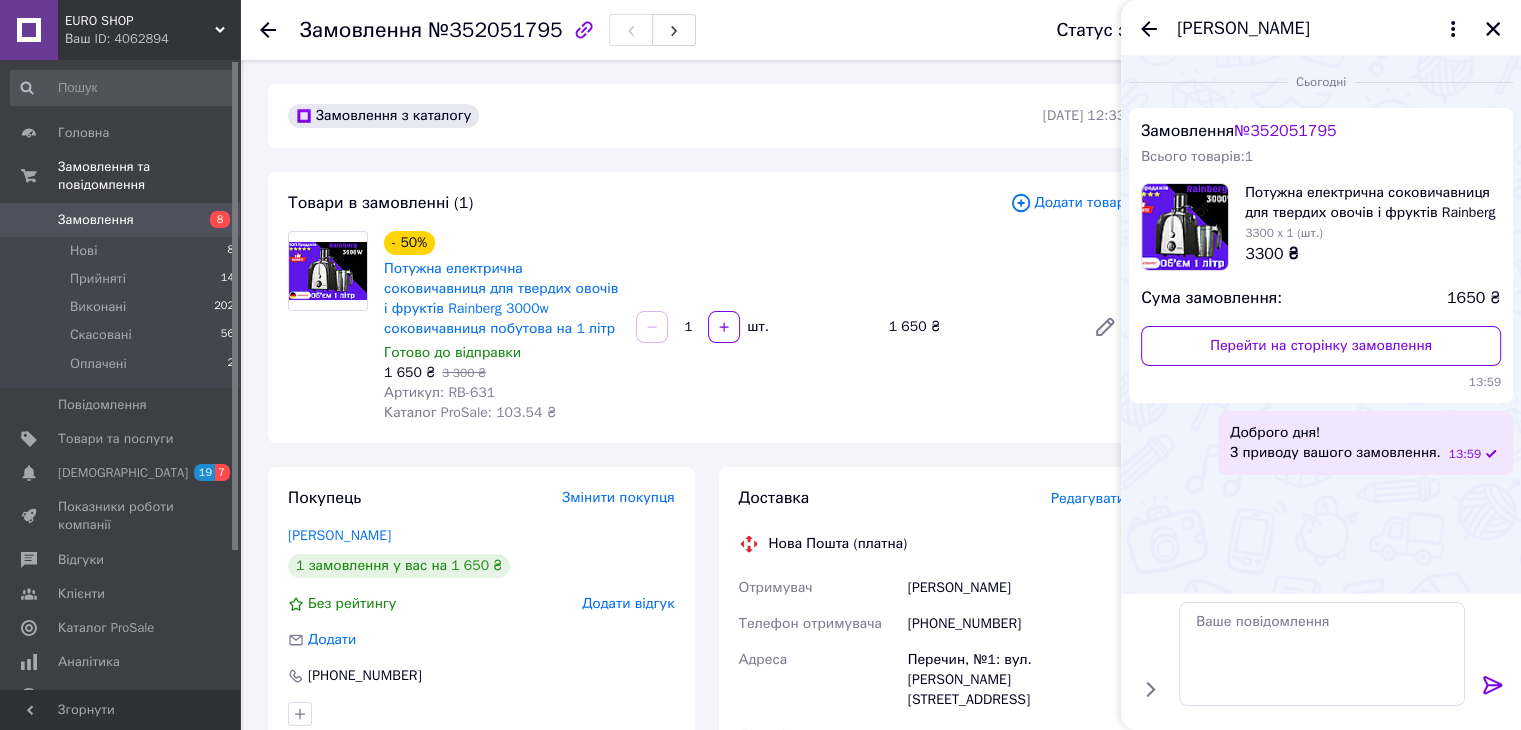 scroll, scrollTop: 0, scrollLeft: 0, axis: both 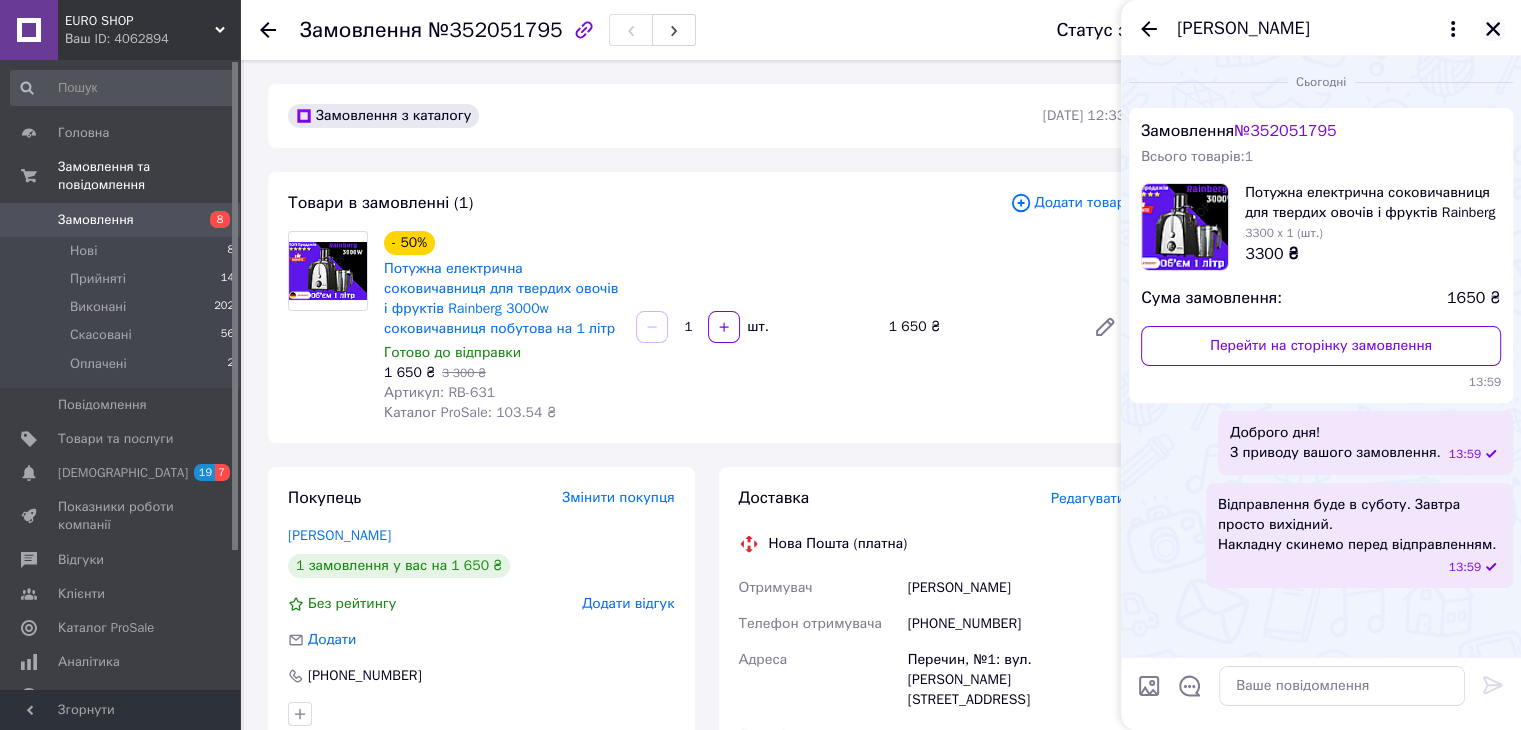 click 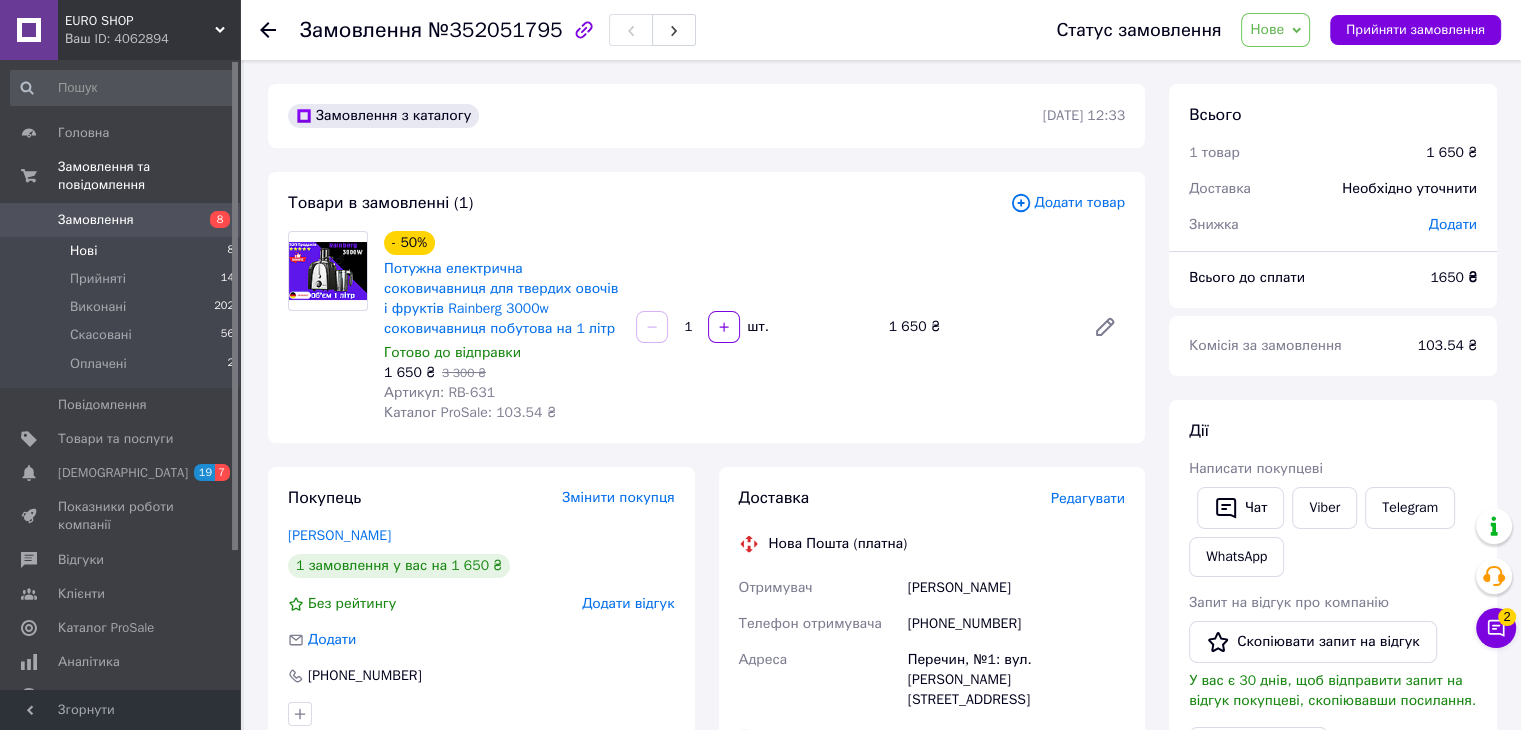 click on "Нові 8" at bounding box center (123, 251) 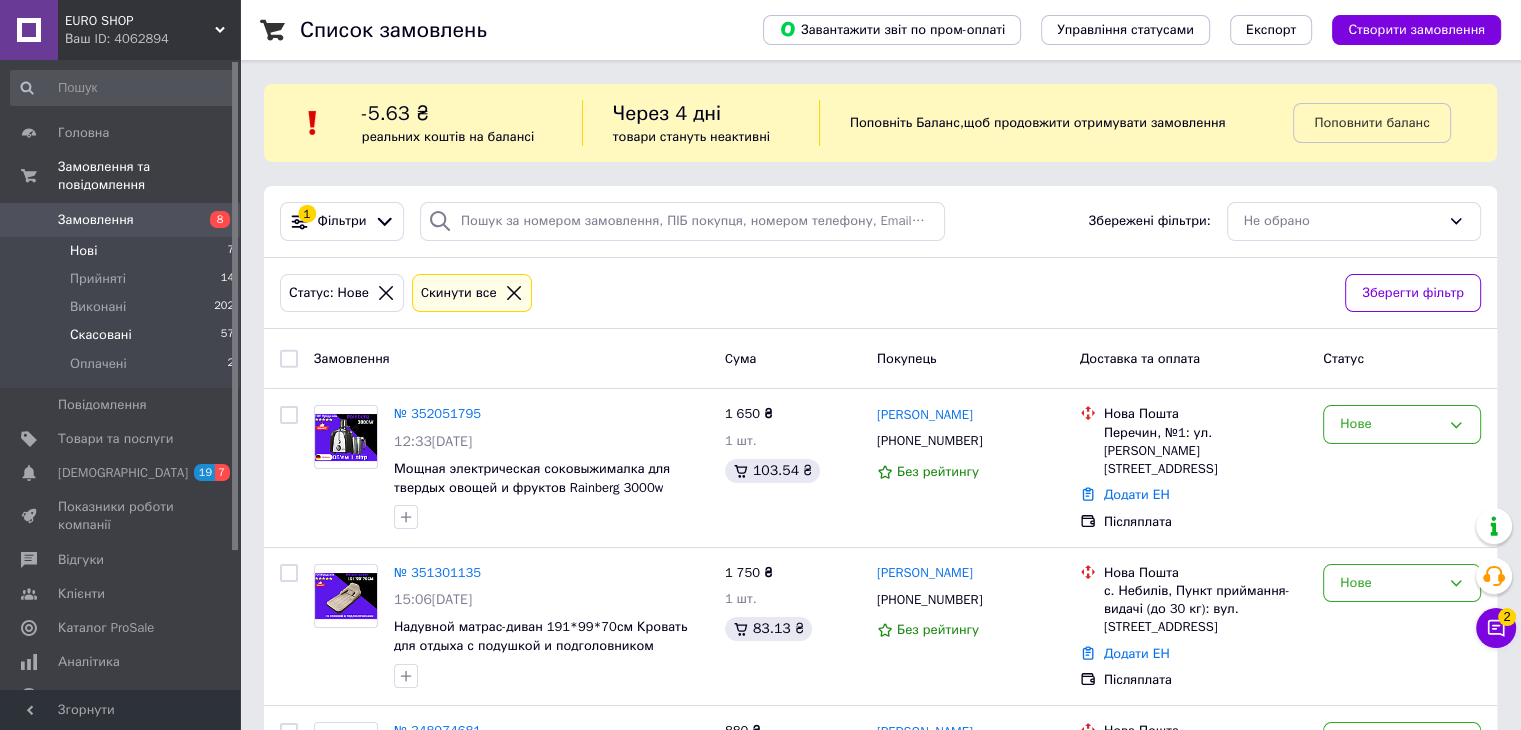 click on "Скасовані 57" at bounding box center [123, 335] 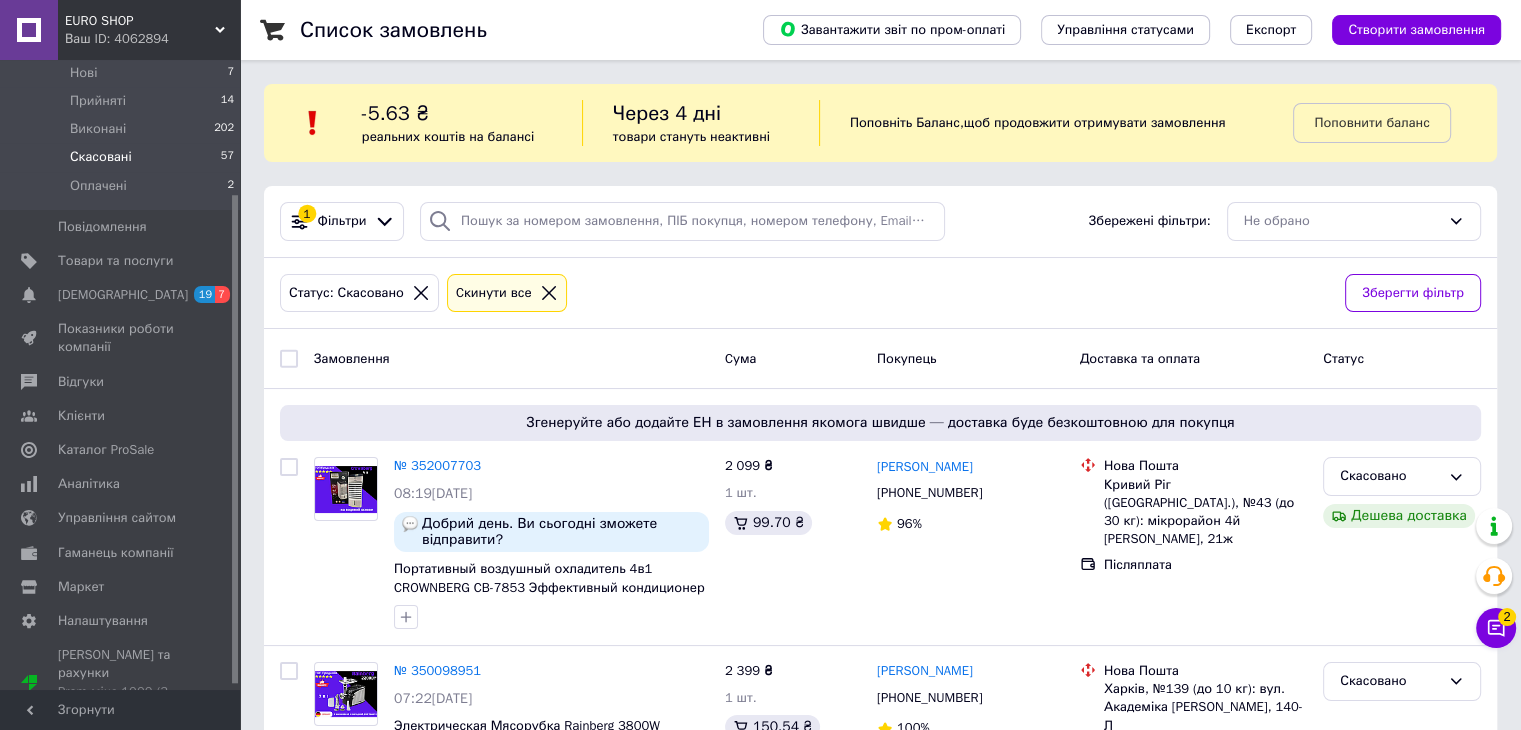 scroll, scrollTop: 0, scrollLeft: 0, axis: both 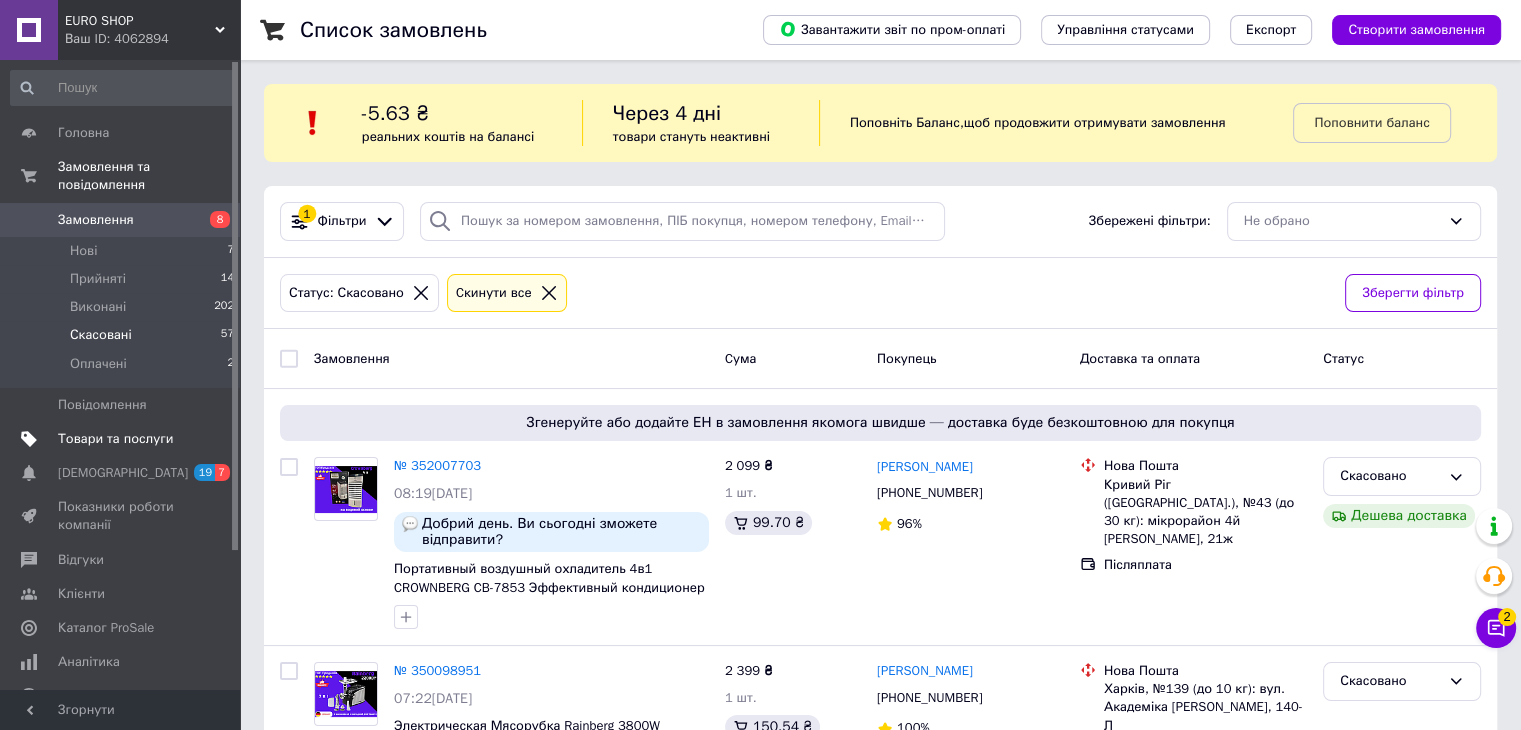 click on "Товари та послуги" at bounding box center (123, 439) 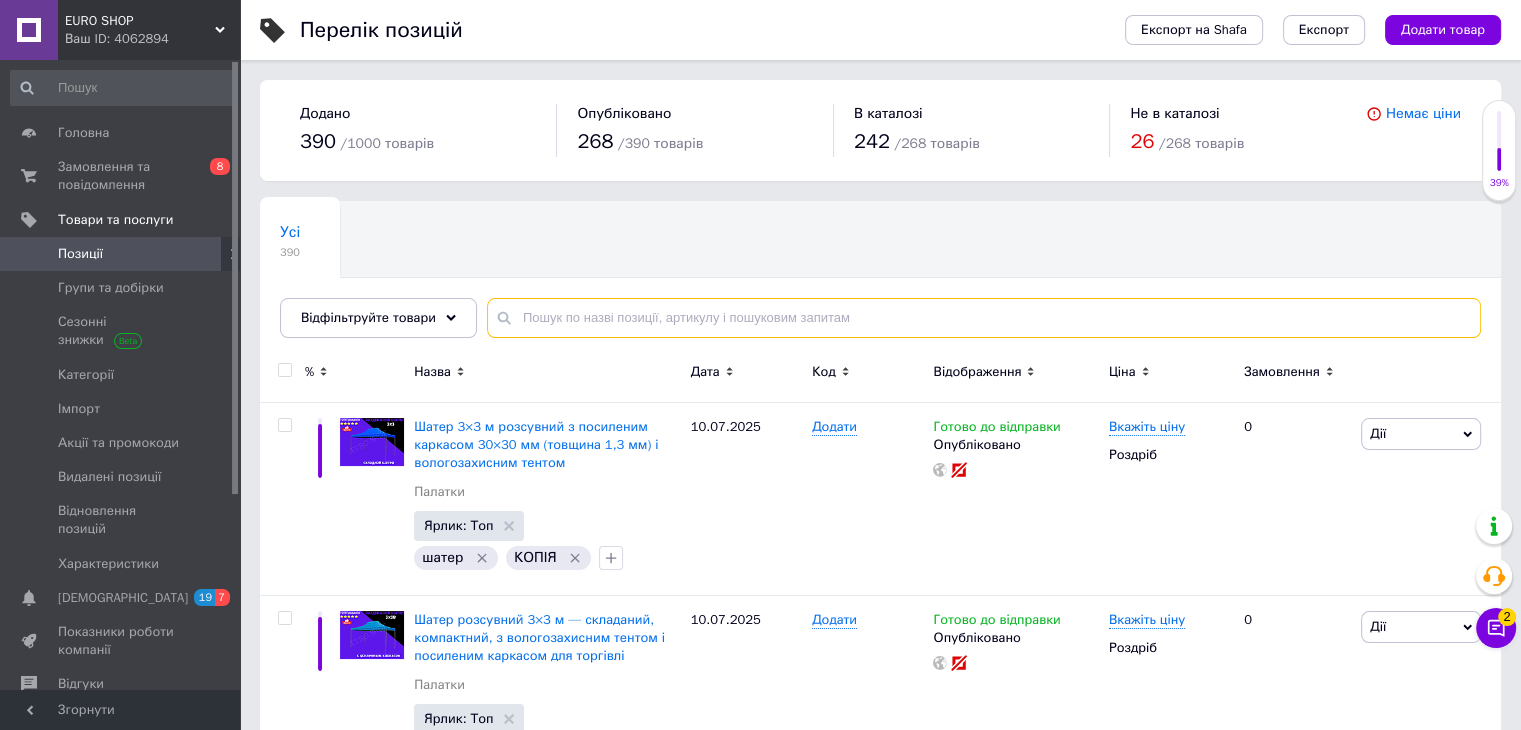 click at bounding box center (984, 318) 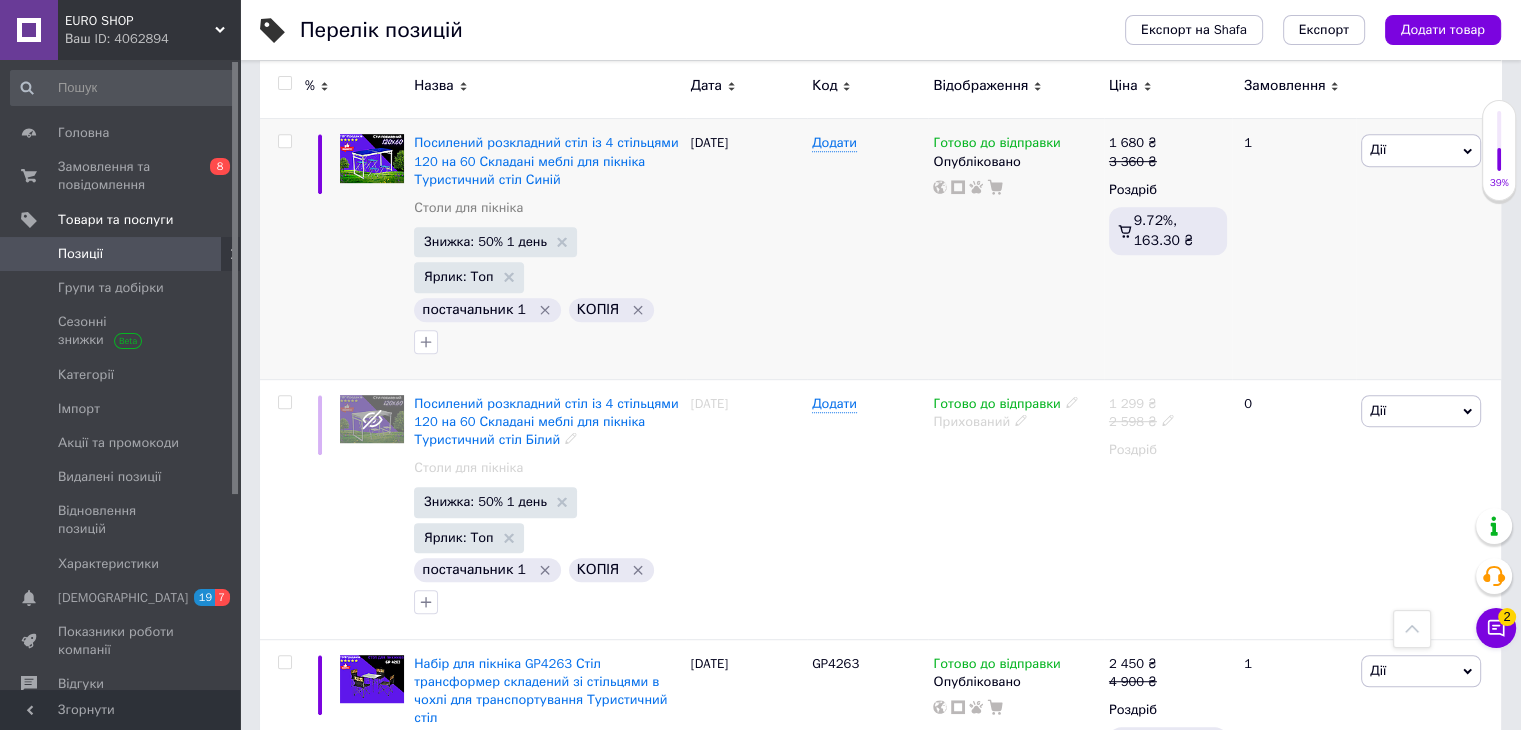 scroll, scrollTop: 800, scrollLeft: 0, axis: vertical 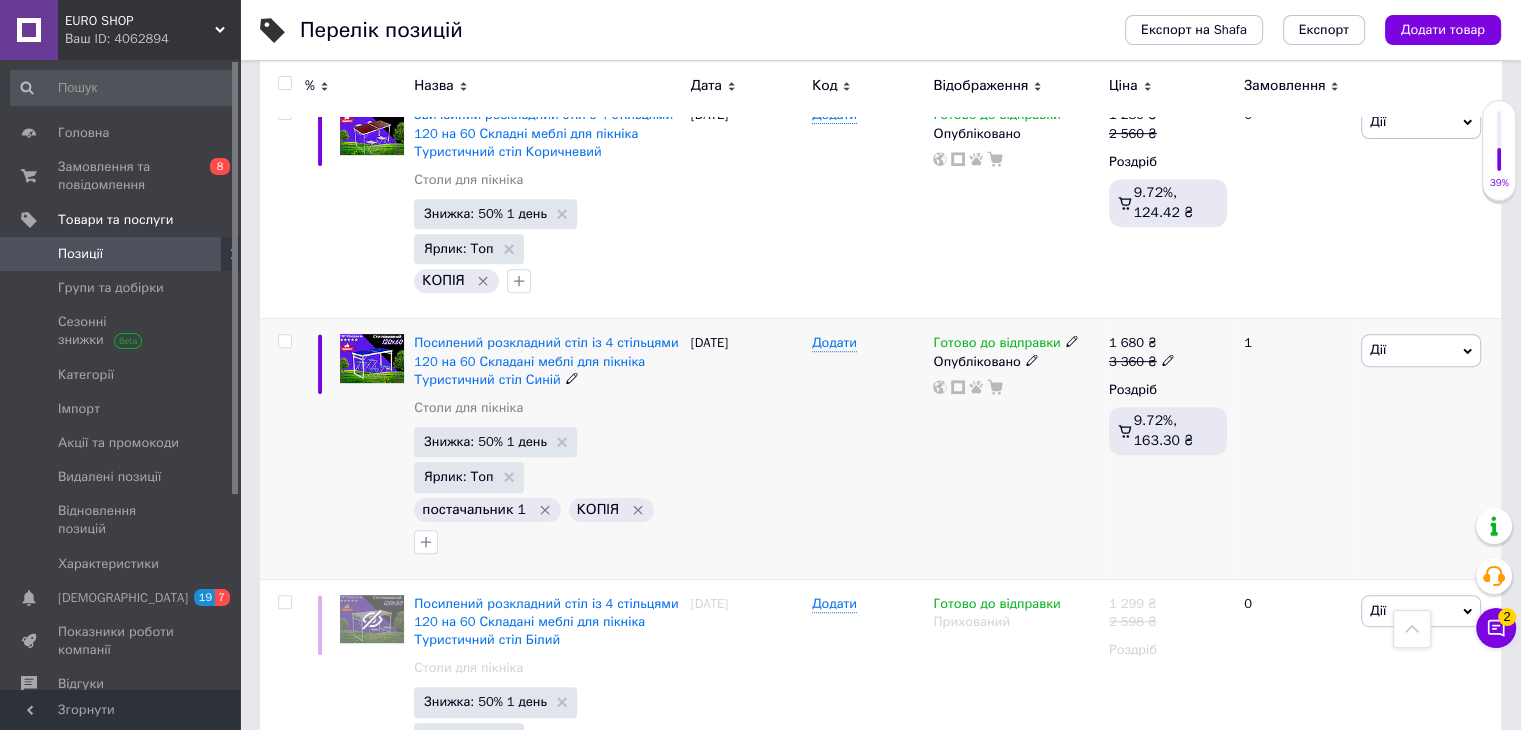 type on "СТОЛ" 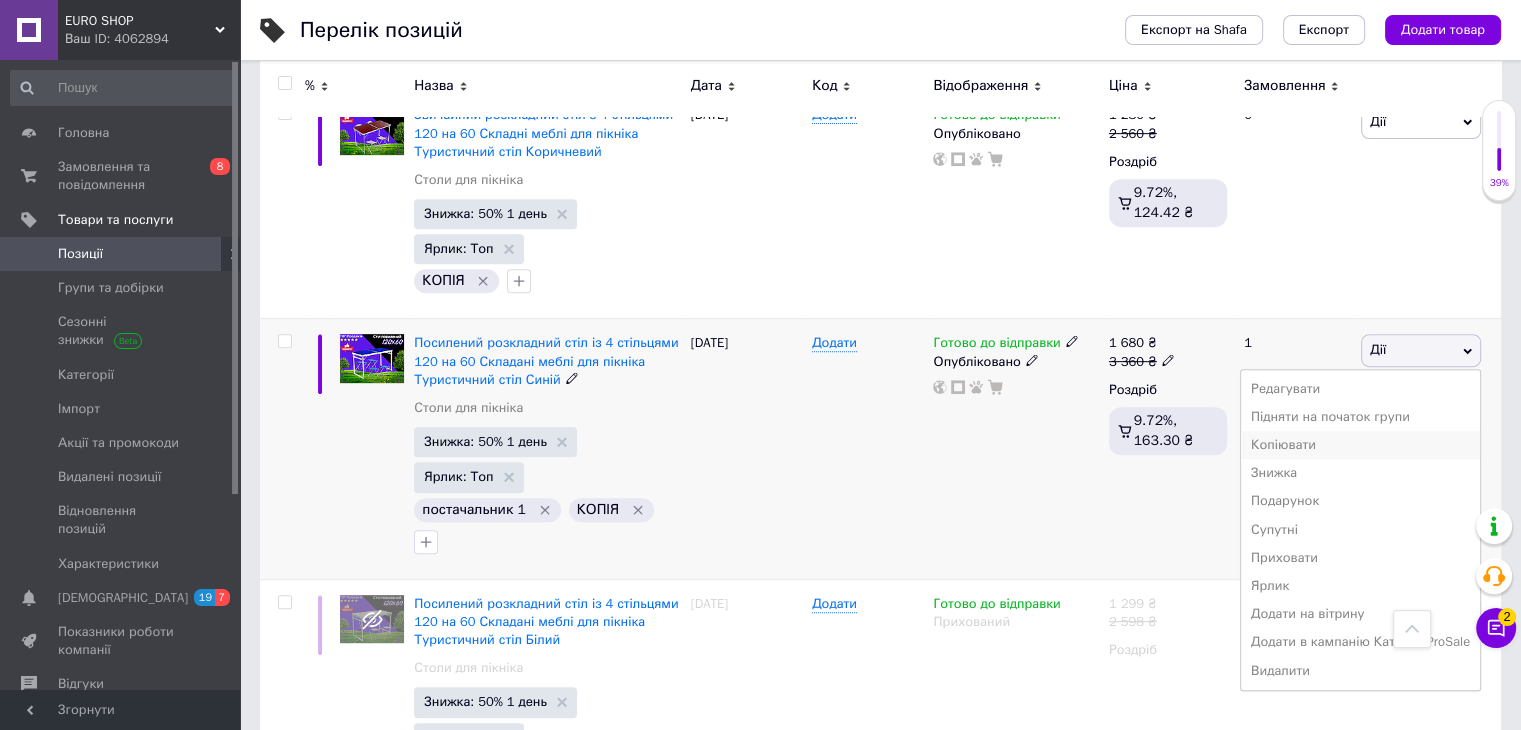 click on "Копіювати" at bounding box center (1360, 445) 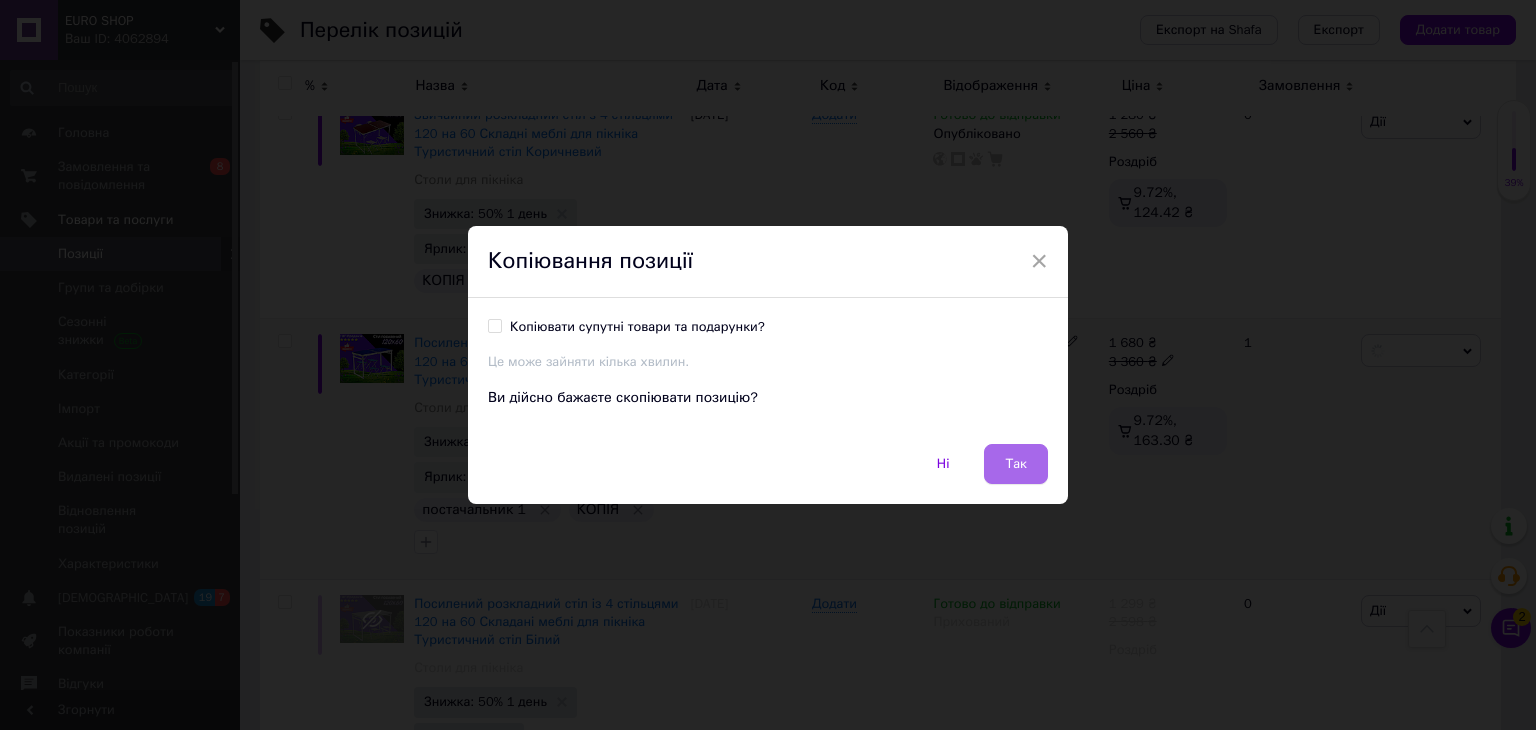 click on "Так" at bounding box center (1016, 464) 